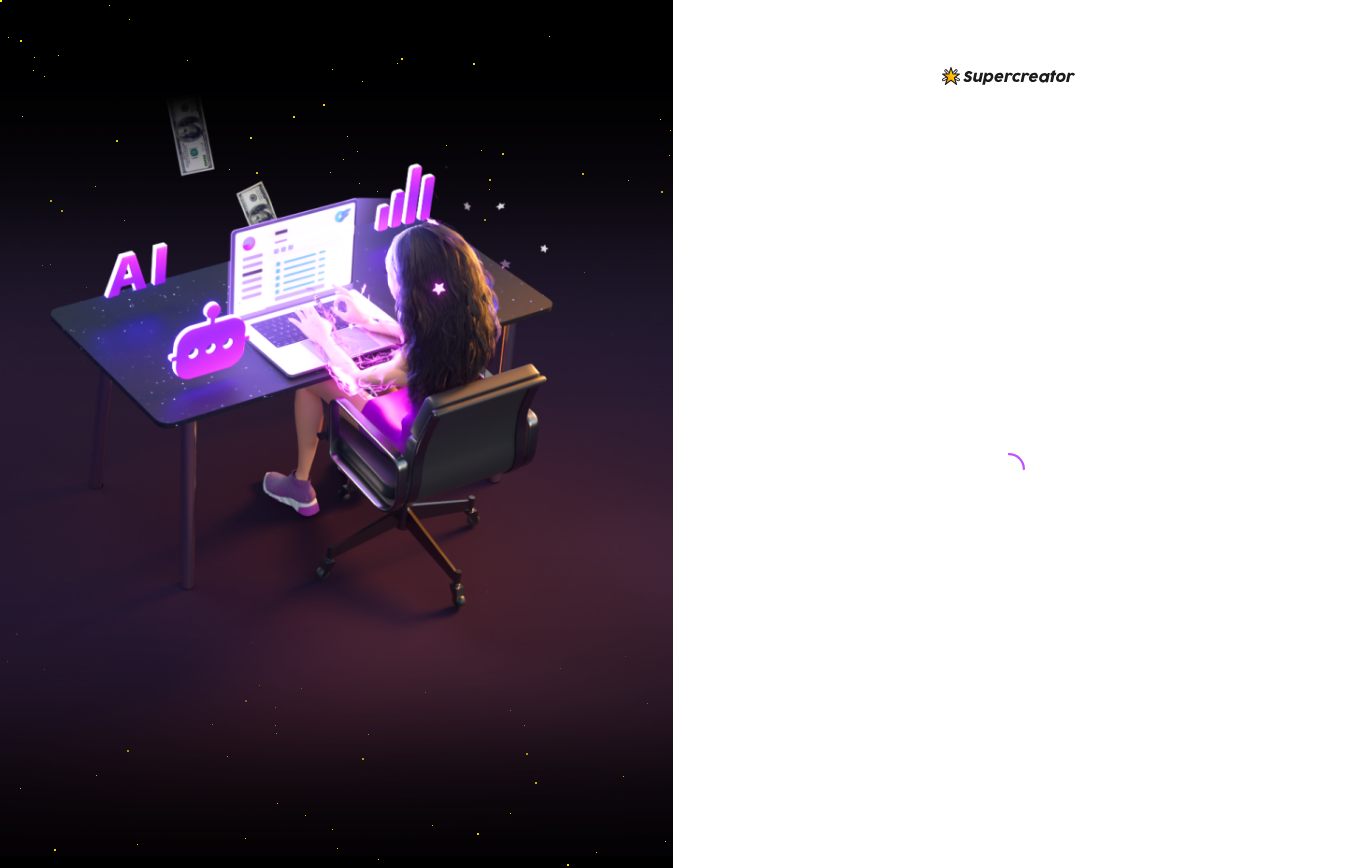 scroll, scrollTop: 0, scrollLeft: 0, axis: both 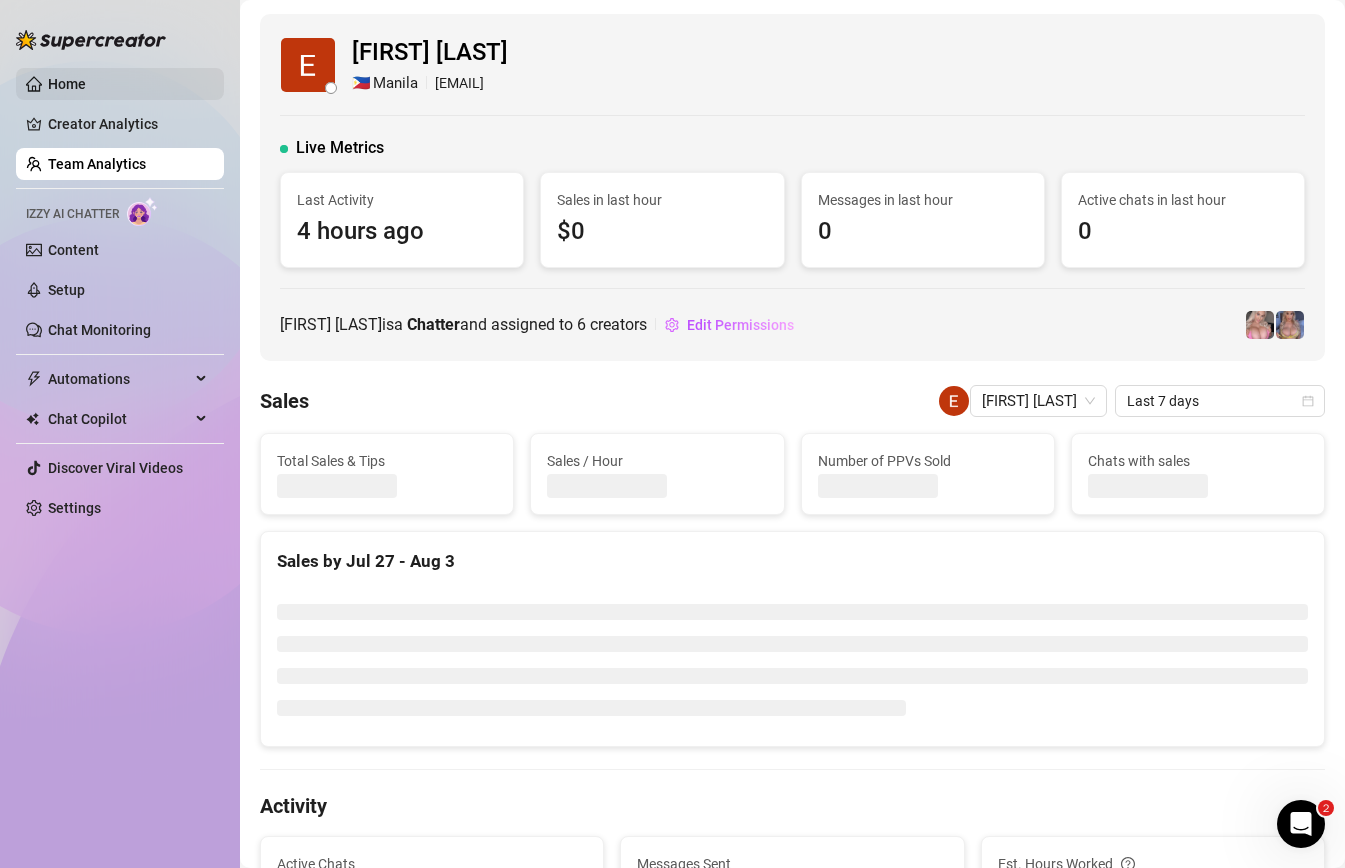 click on "Home" at bounding box center [67, 84] 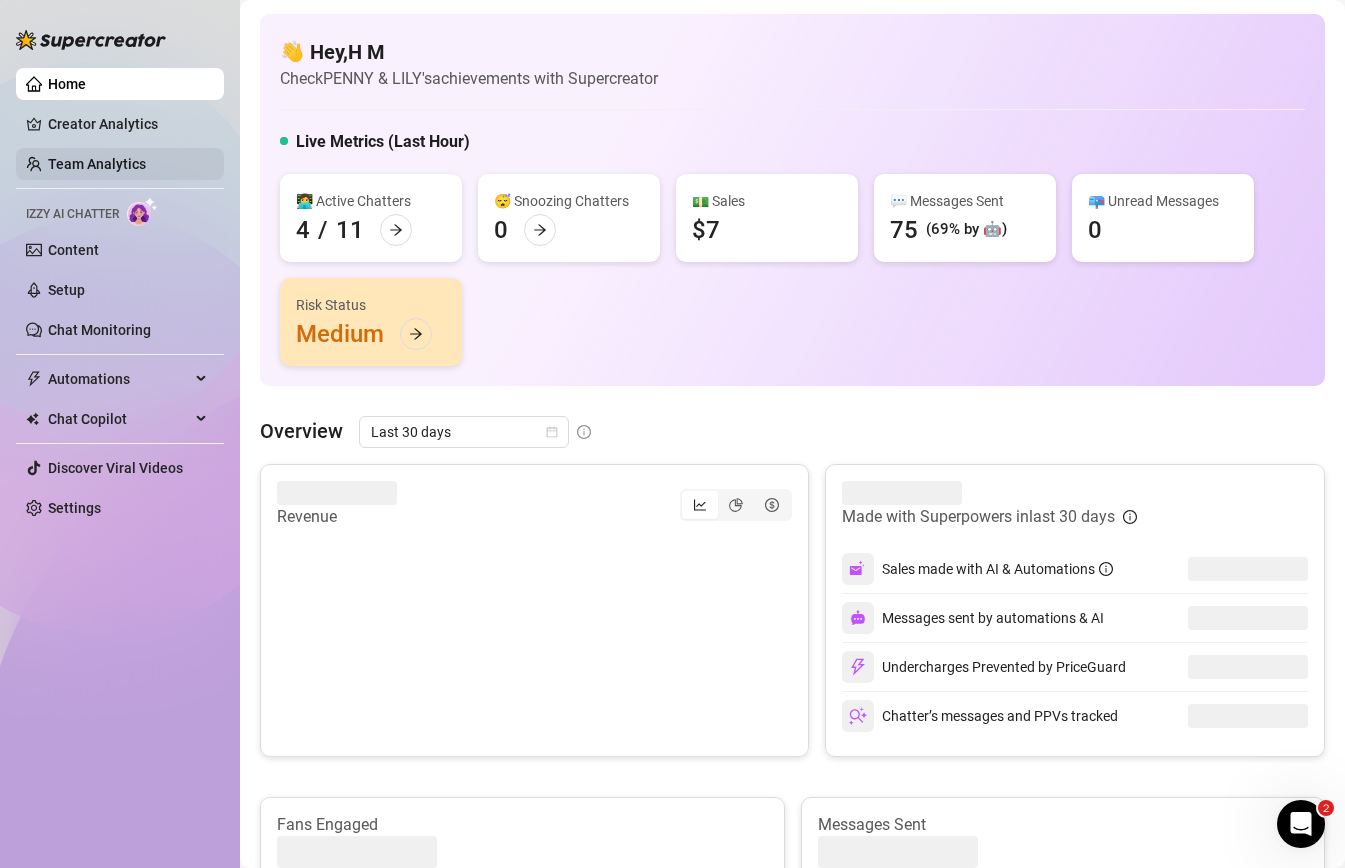 click on "Team Analytics" at bounding box center (97, 164) 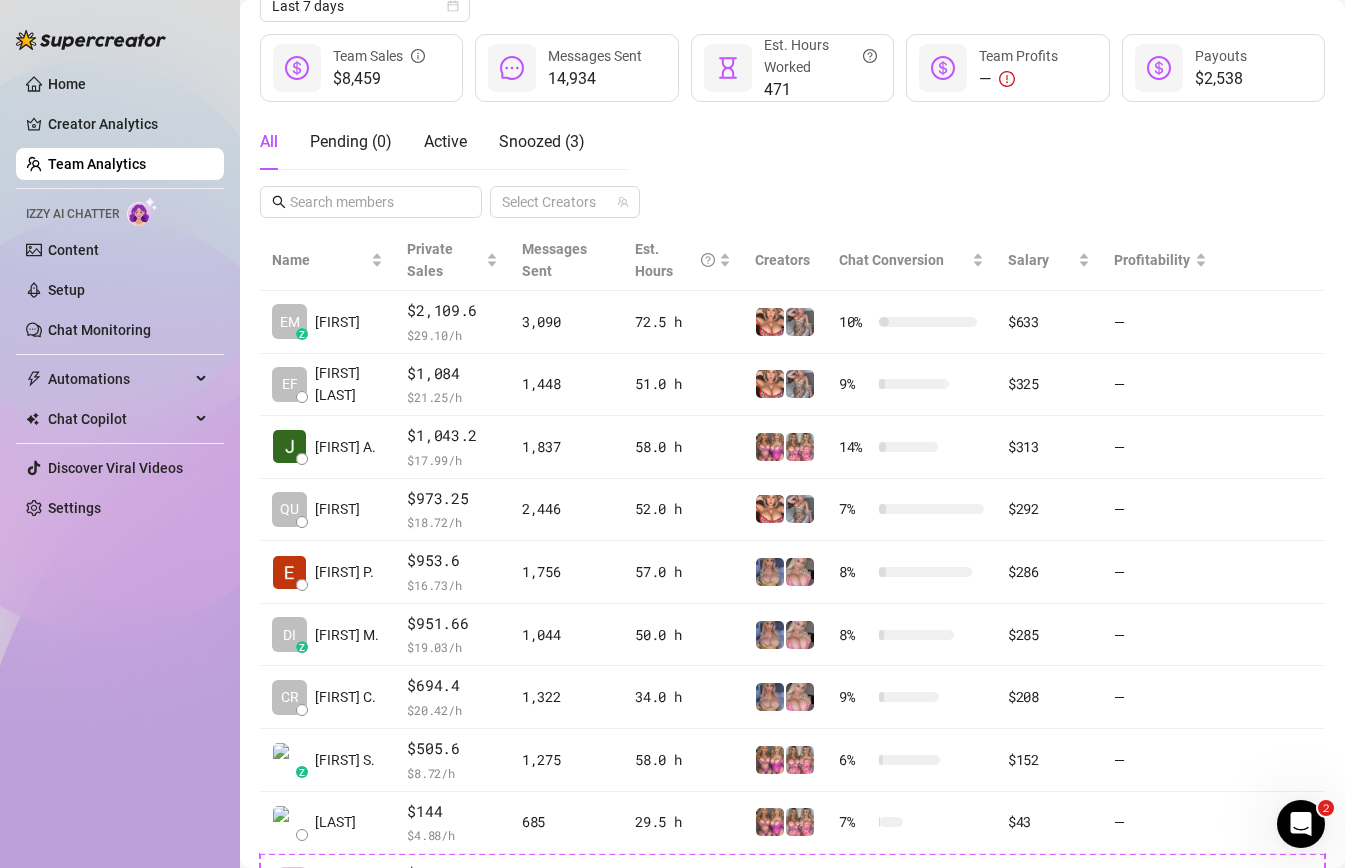 scroll, scrollTop: 449, scrollLeft: 0, axis: vertical 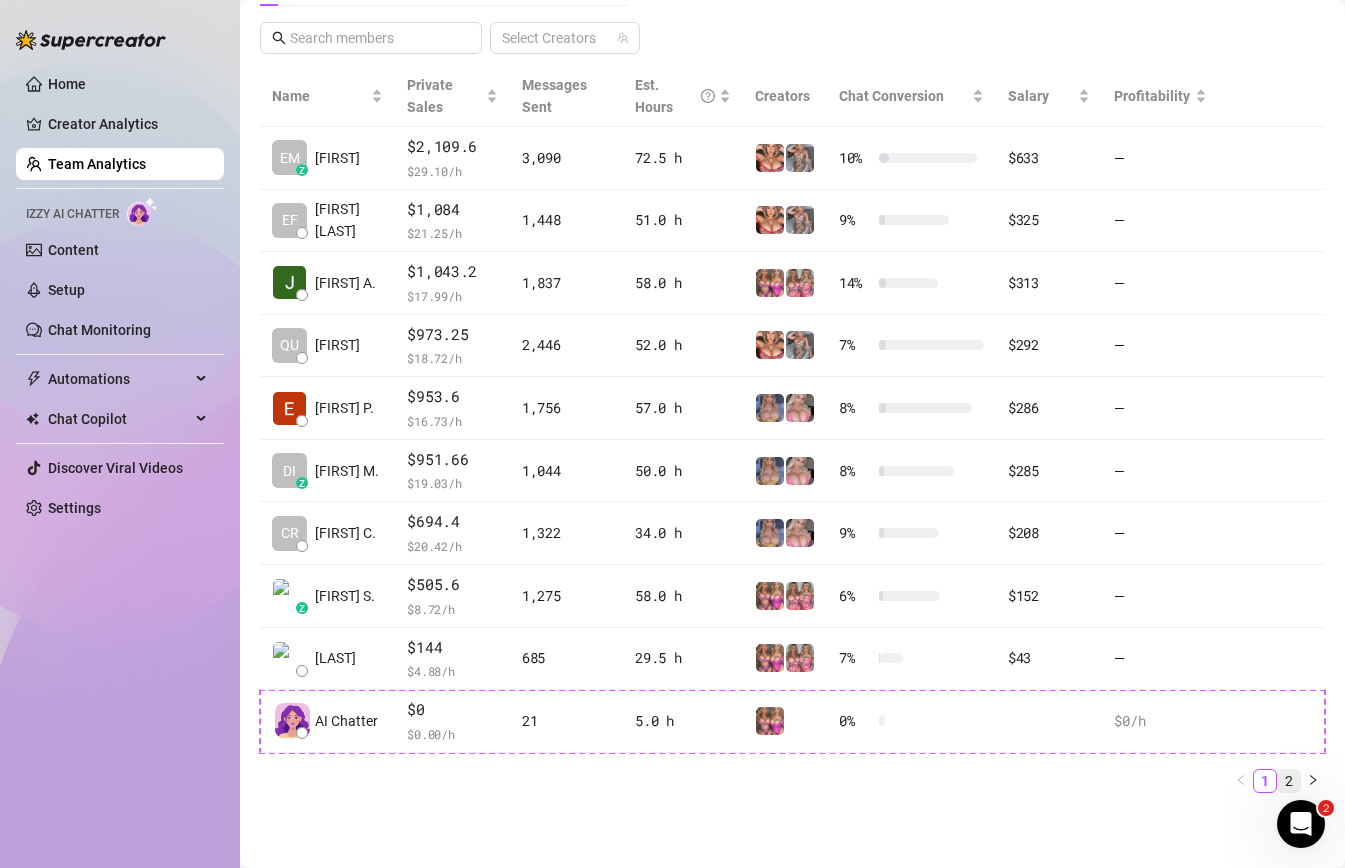 click on "2" at bounding box center (1289, 781) 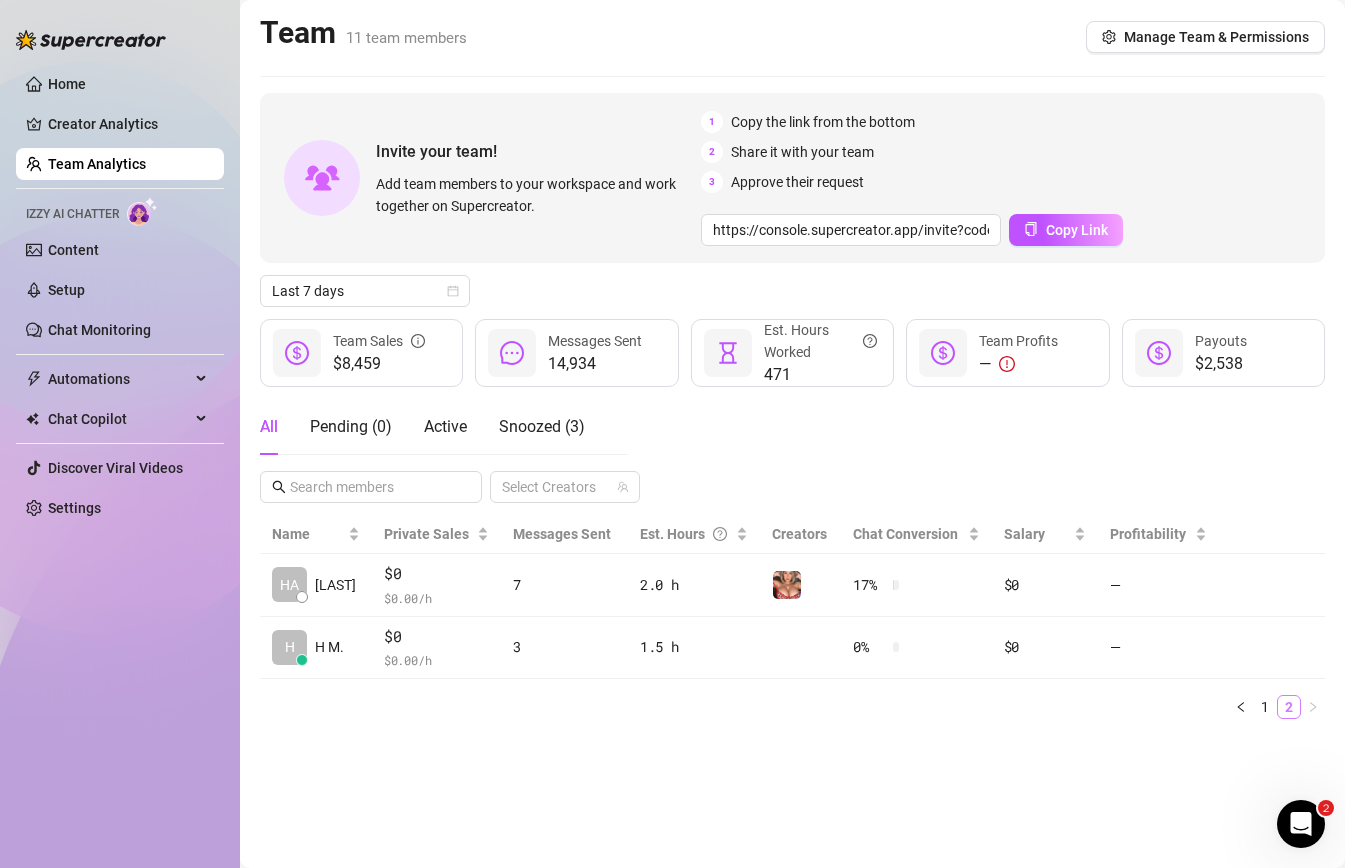 scroll, scrollTop: 0, scrollLeft: 0, axis: both 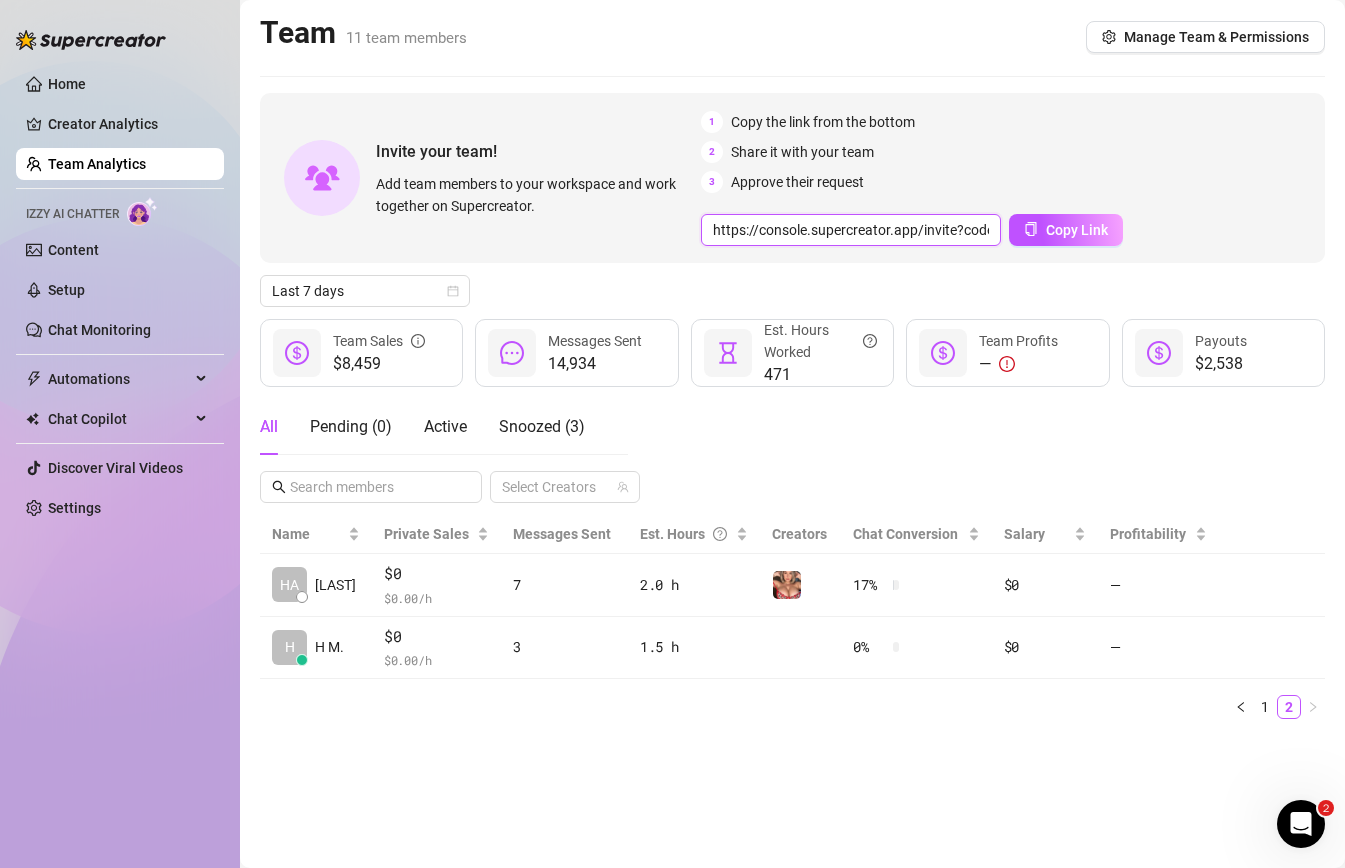 click on "https://console.supercreator.app/invite?code=cM2U1sMY3tMjXs2p5P6n8Y6yhQ23&workspace=PENNY%20&%20LILY" at bounding box center [851, 230] 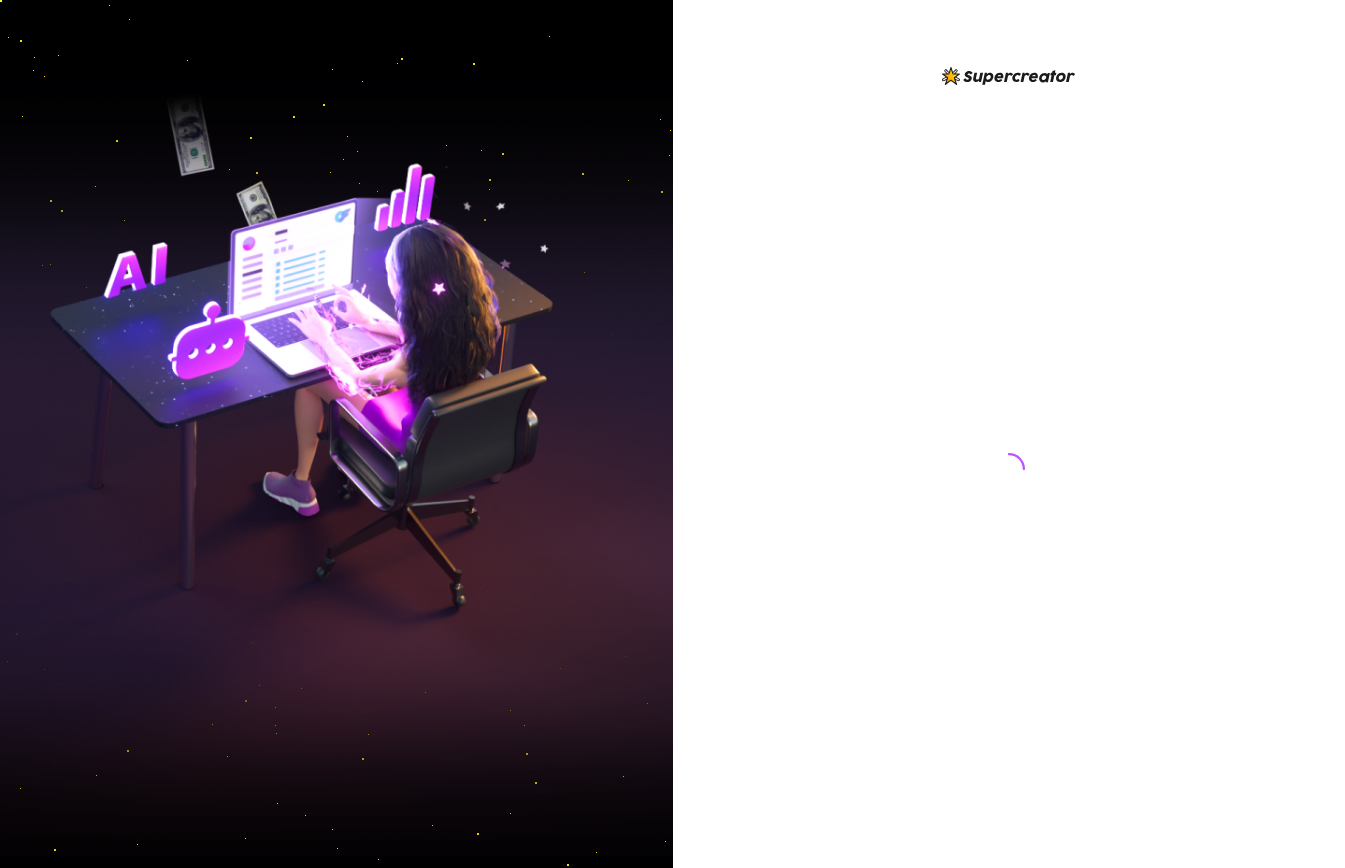 scroll, scrollTop: 0, scrollLeft: 0, axis: both 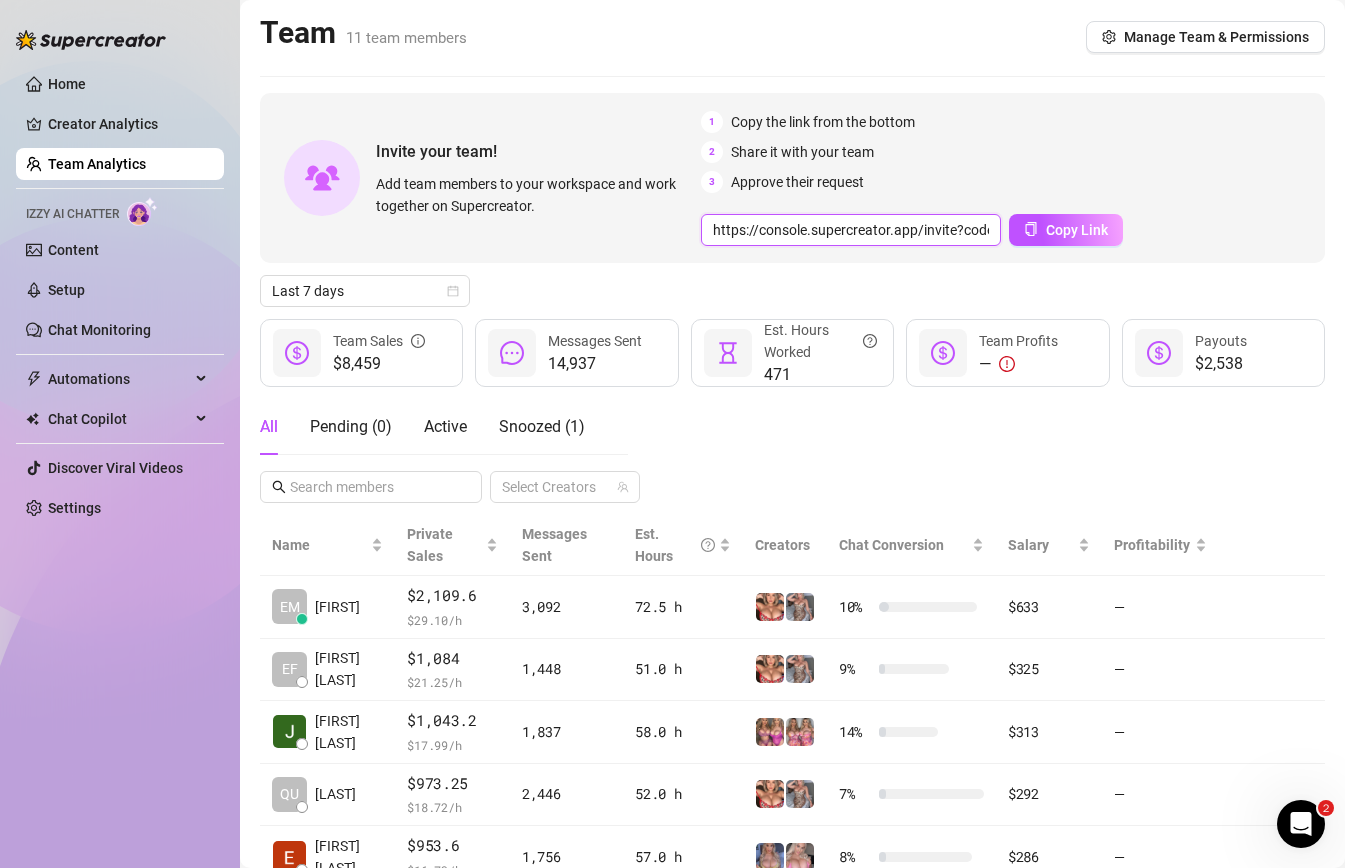 click on "https://console.supercreator.app/invite?code=cM2U1sMY3tMjXs2p5P6n8Y6yhQ23&workspace=PENNY%20&%20LILY" at bounding box center (851, 230) 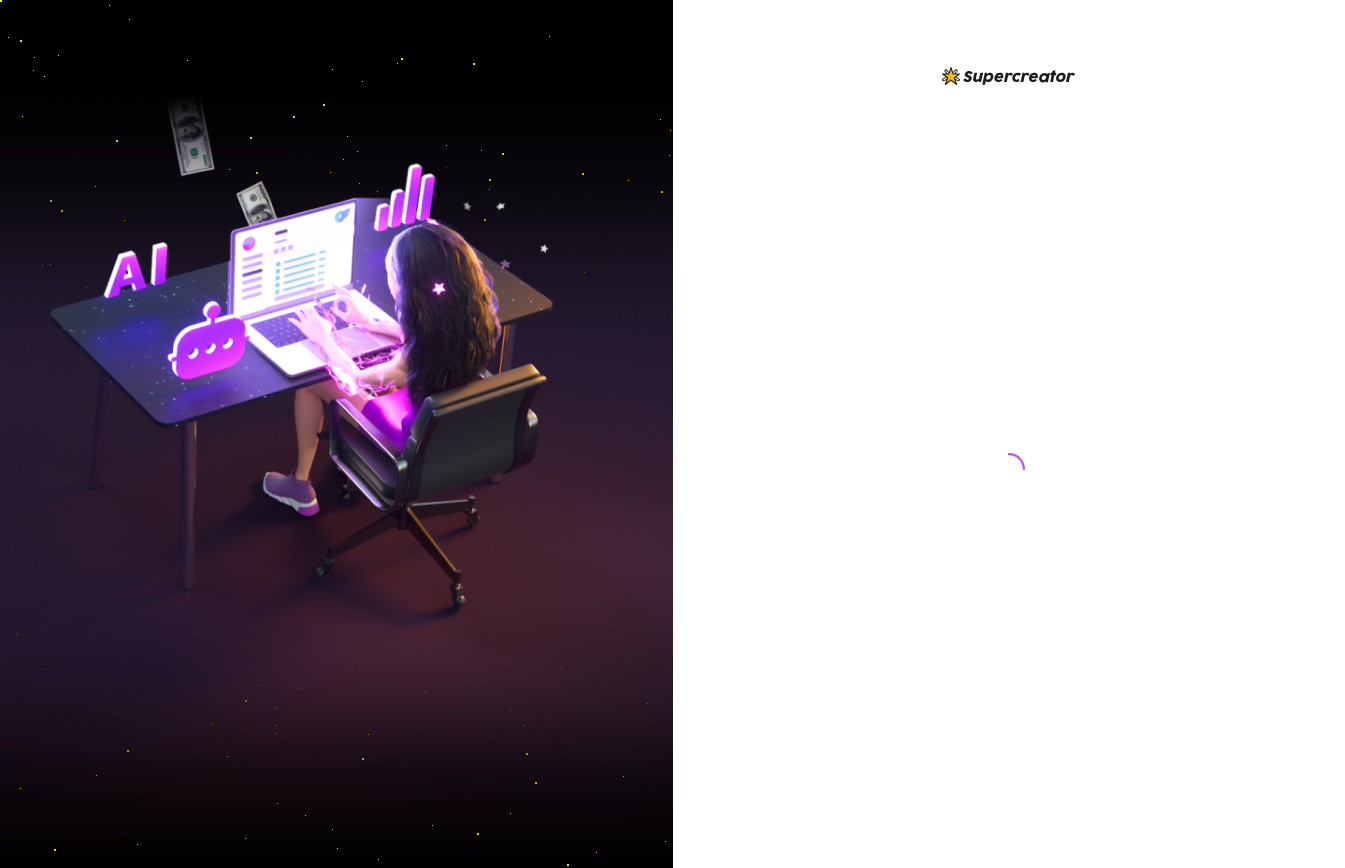 scroll, scrollTop: 0, scrollLeft: 0, axis: both 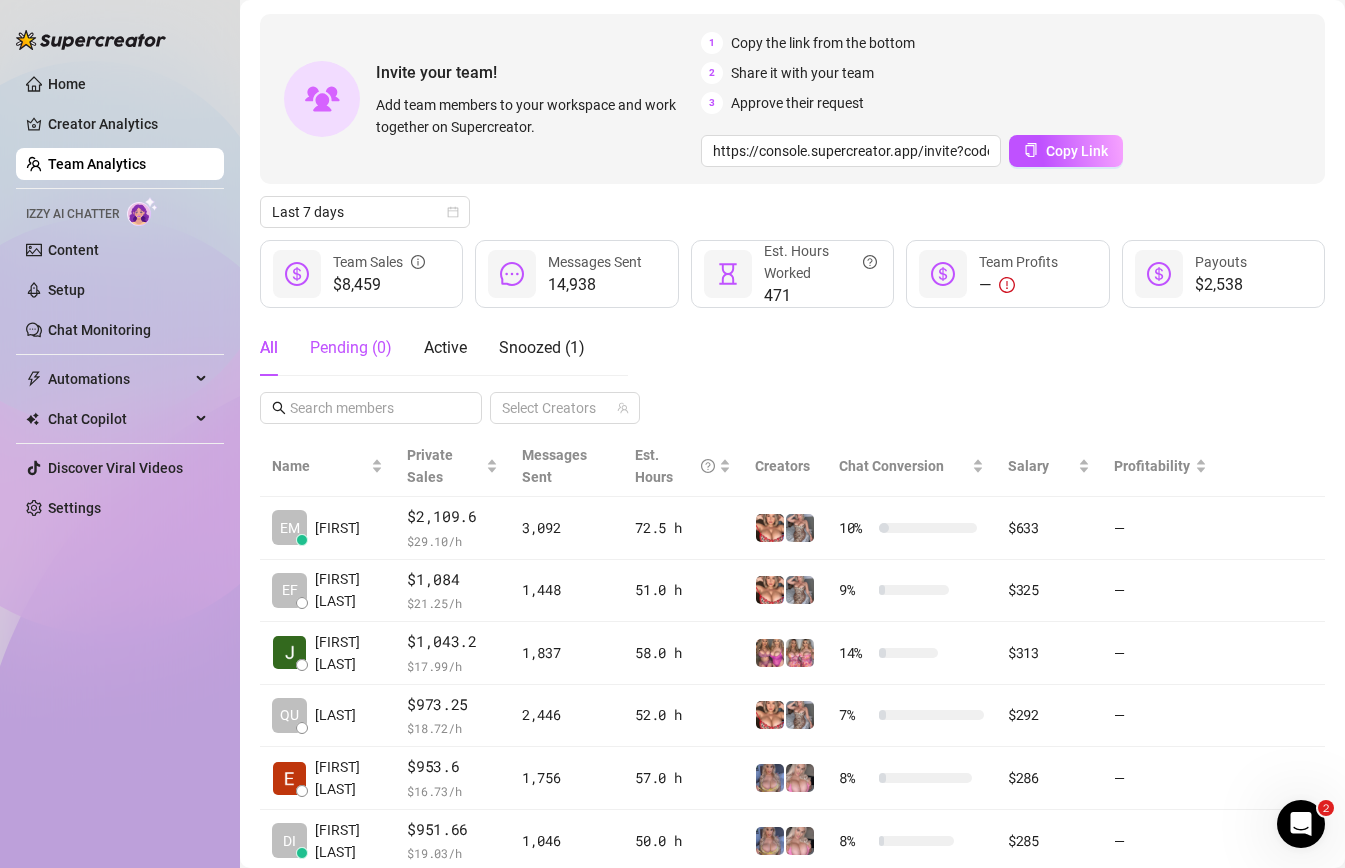 click on "Pending ( 0 )" at bounding box center (351, 348) 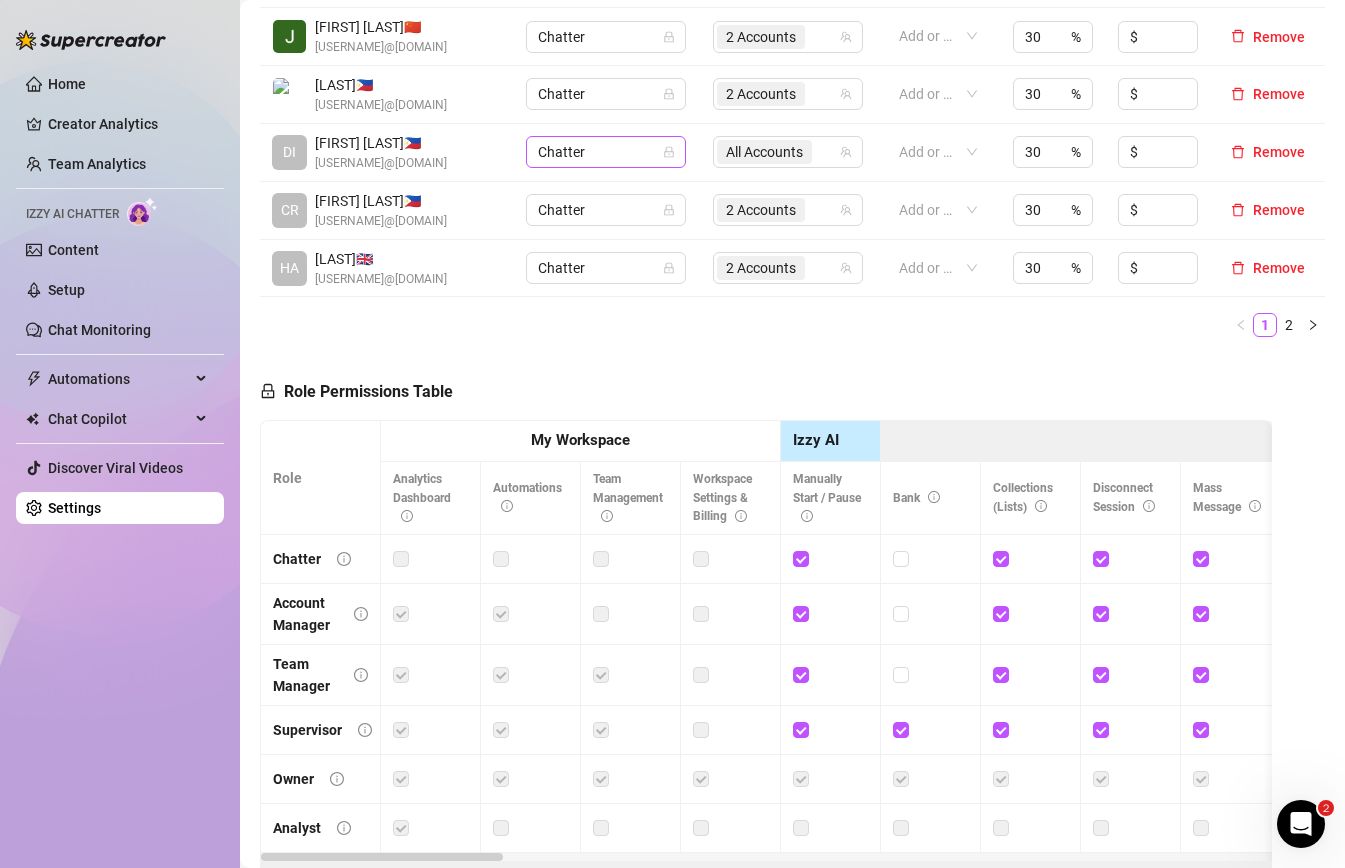 scroll, scrollTop: 965, scrollLeft: 0, axis: vertical 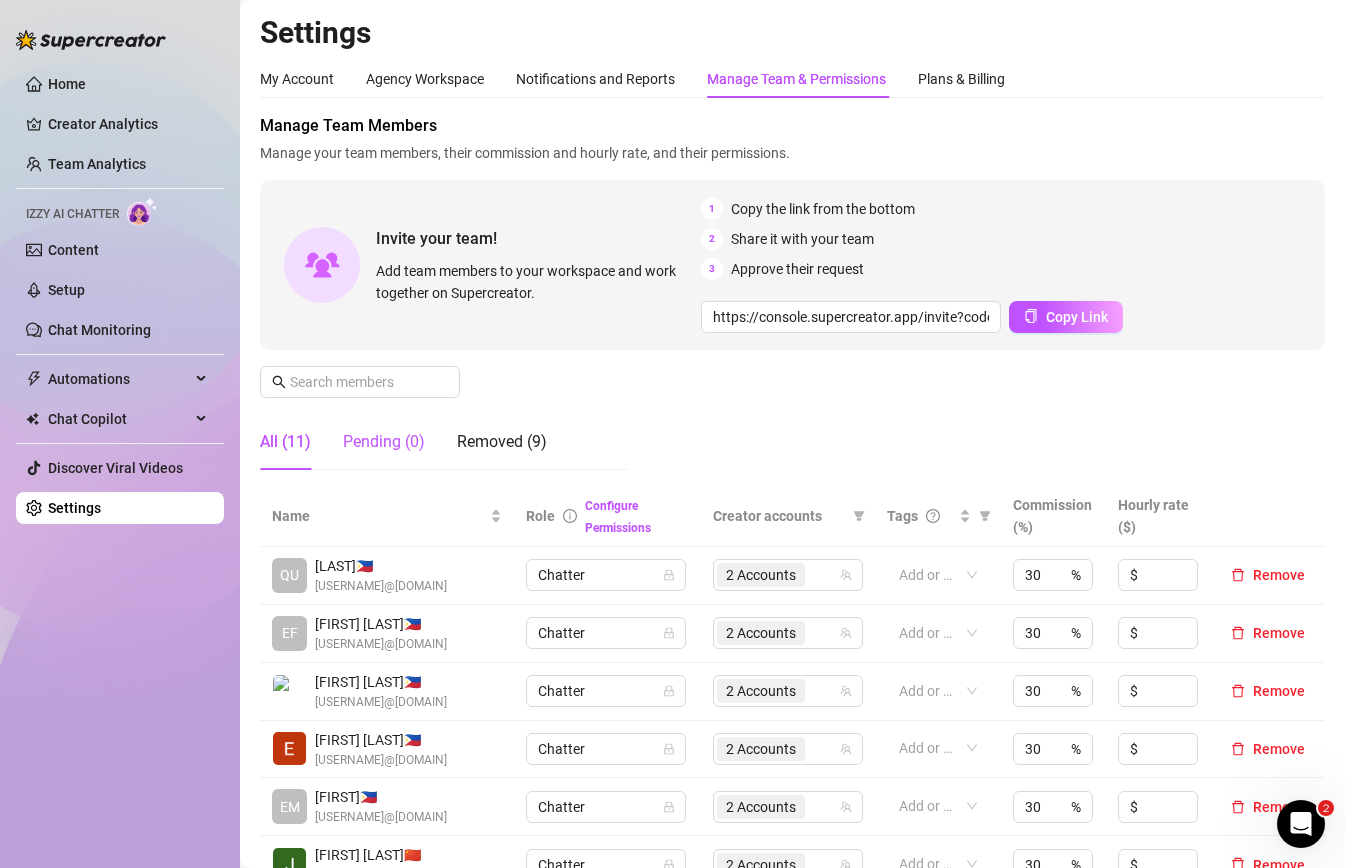 click on "Pending (0)" at bounding box center (384, 442) 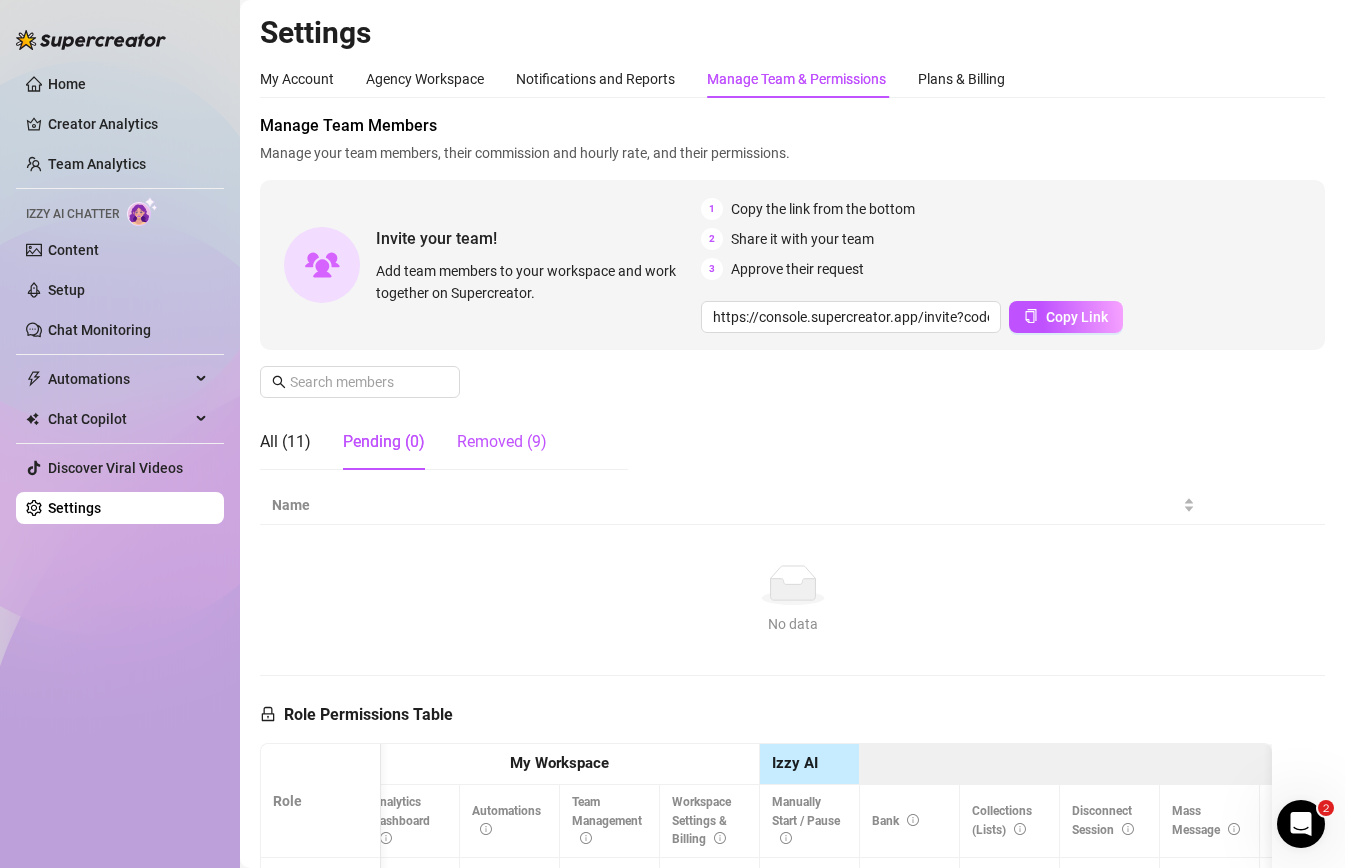 click on "Removed (9)" at bounding box center (502, 442) 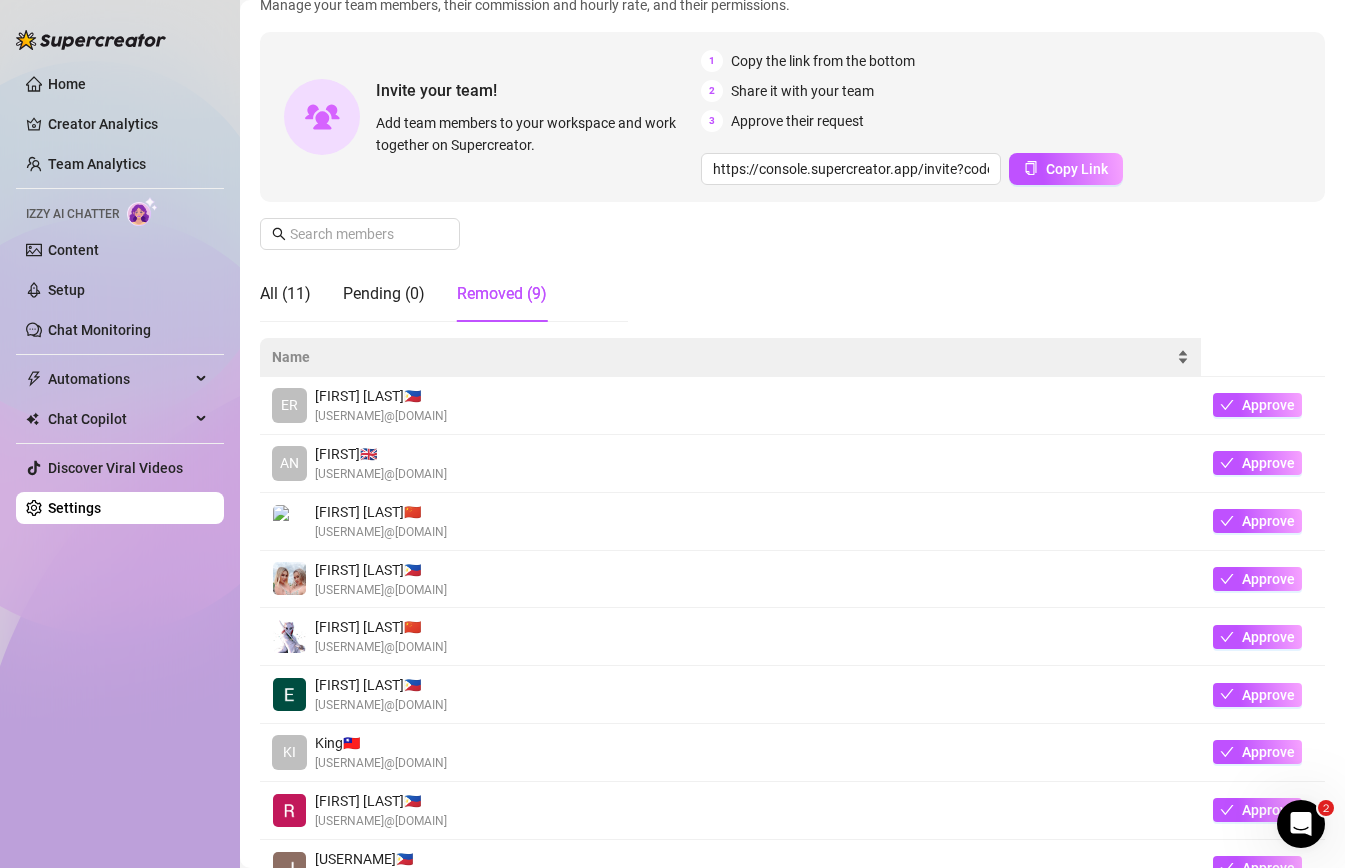scroll, scrollTop: 153, scrollLeft: 0, axis: vertical 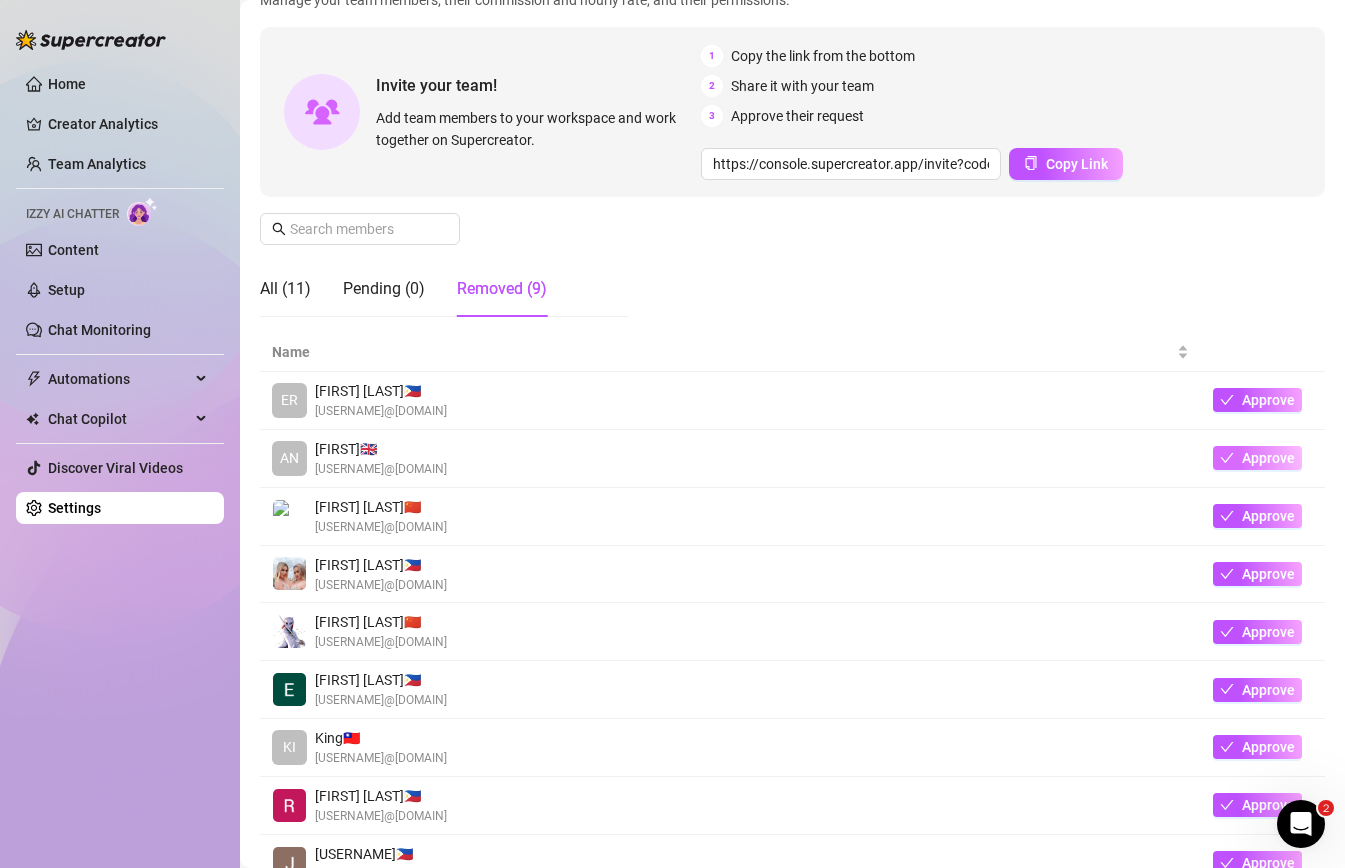 click on "Approve" at bounding box center [1268, 458] 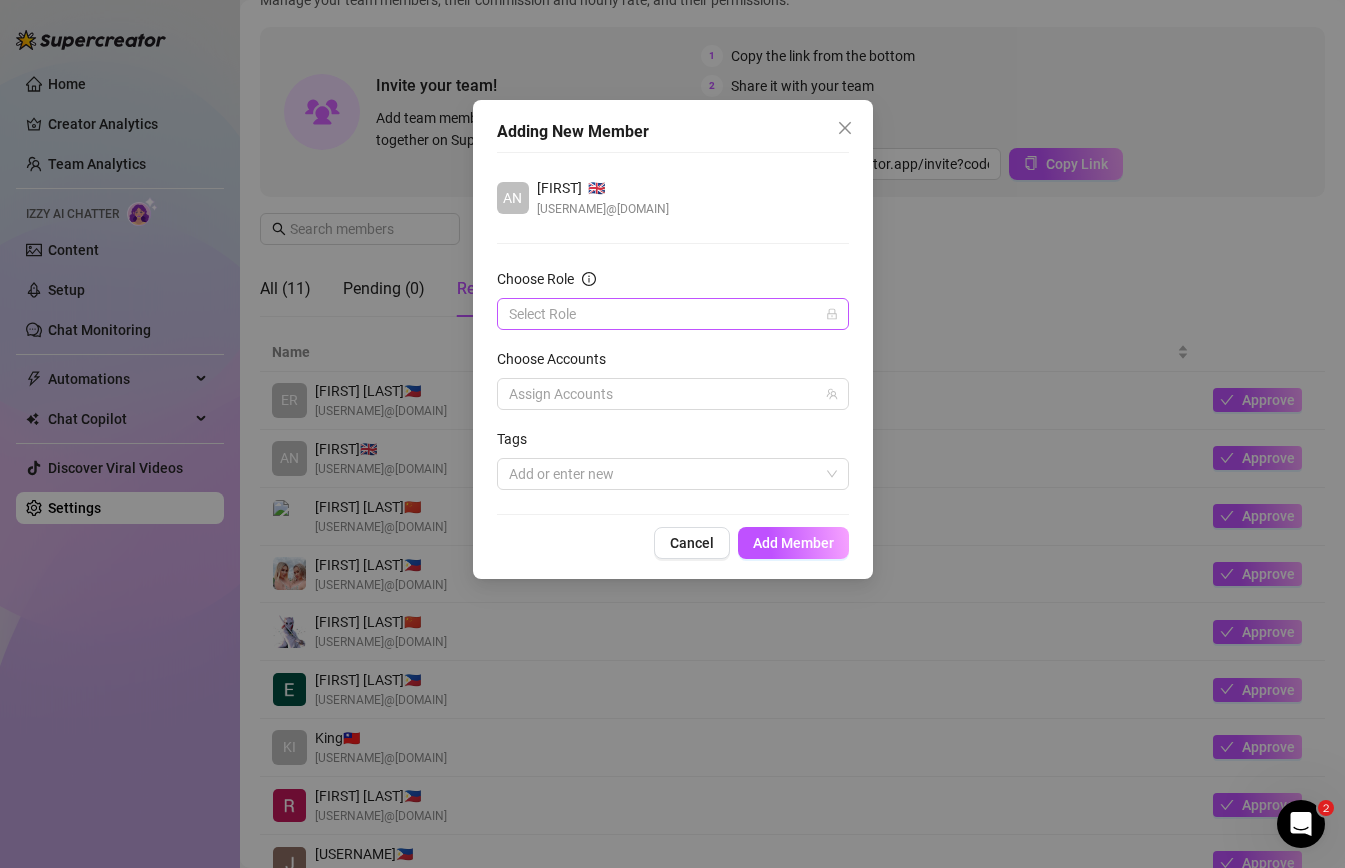 click at bounding box center [673, 314] 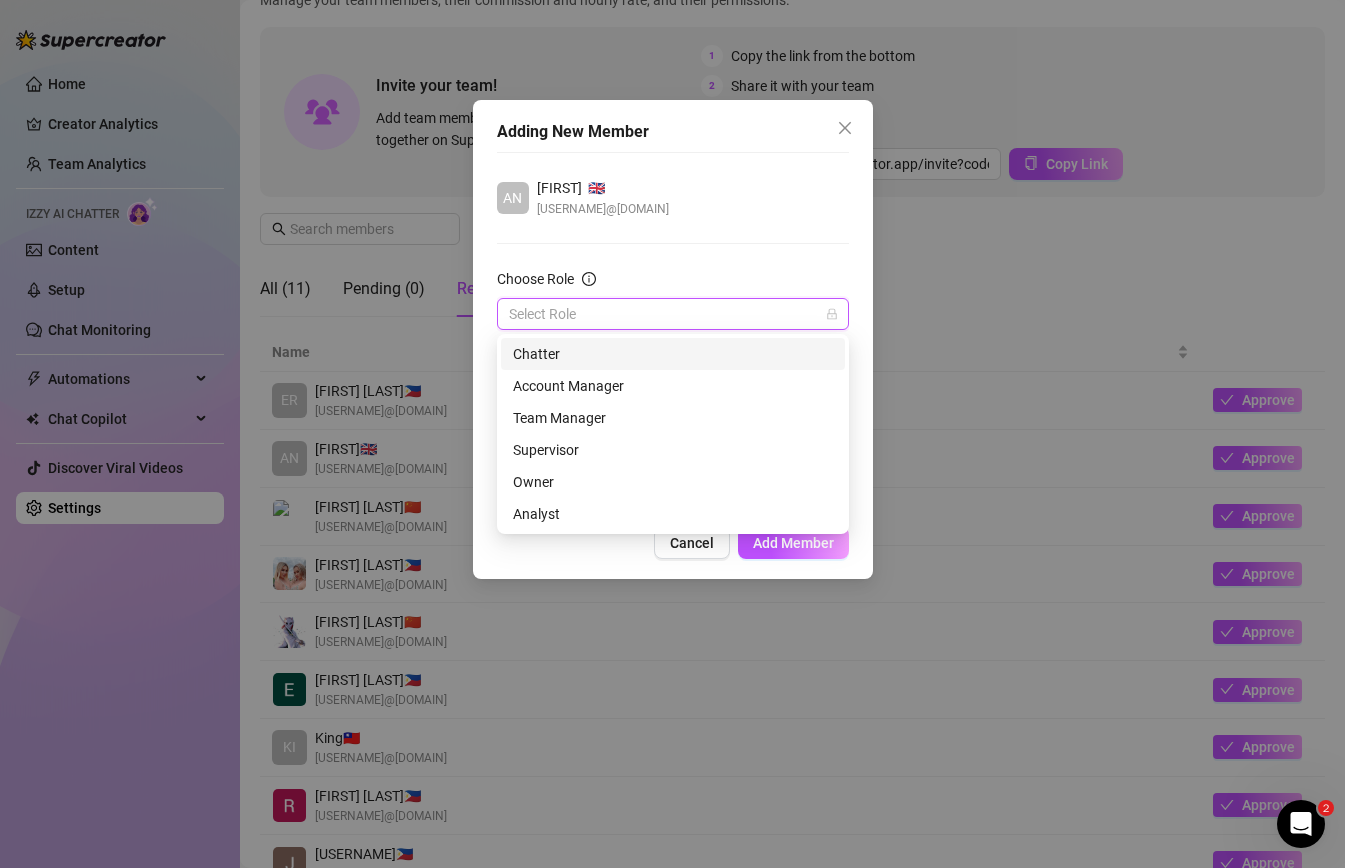 click on "Chatter" at bounding box center (673, 354) 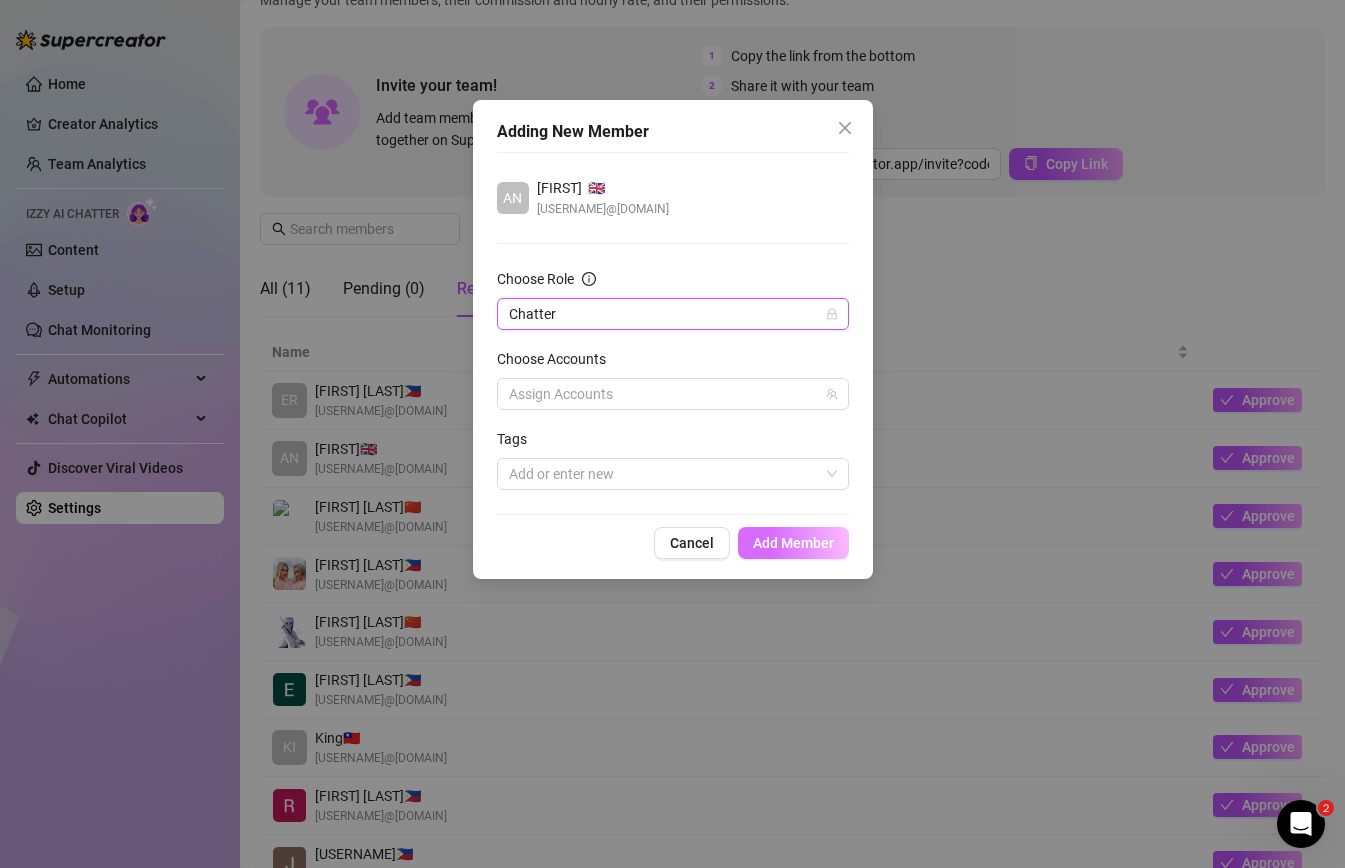click on "Add Member" at bounding box center [793, 543] 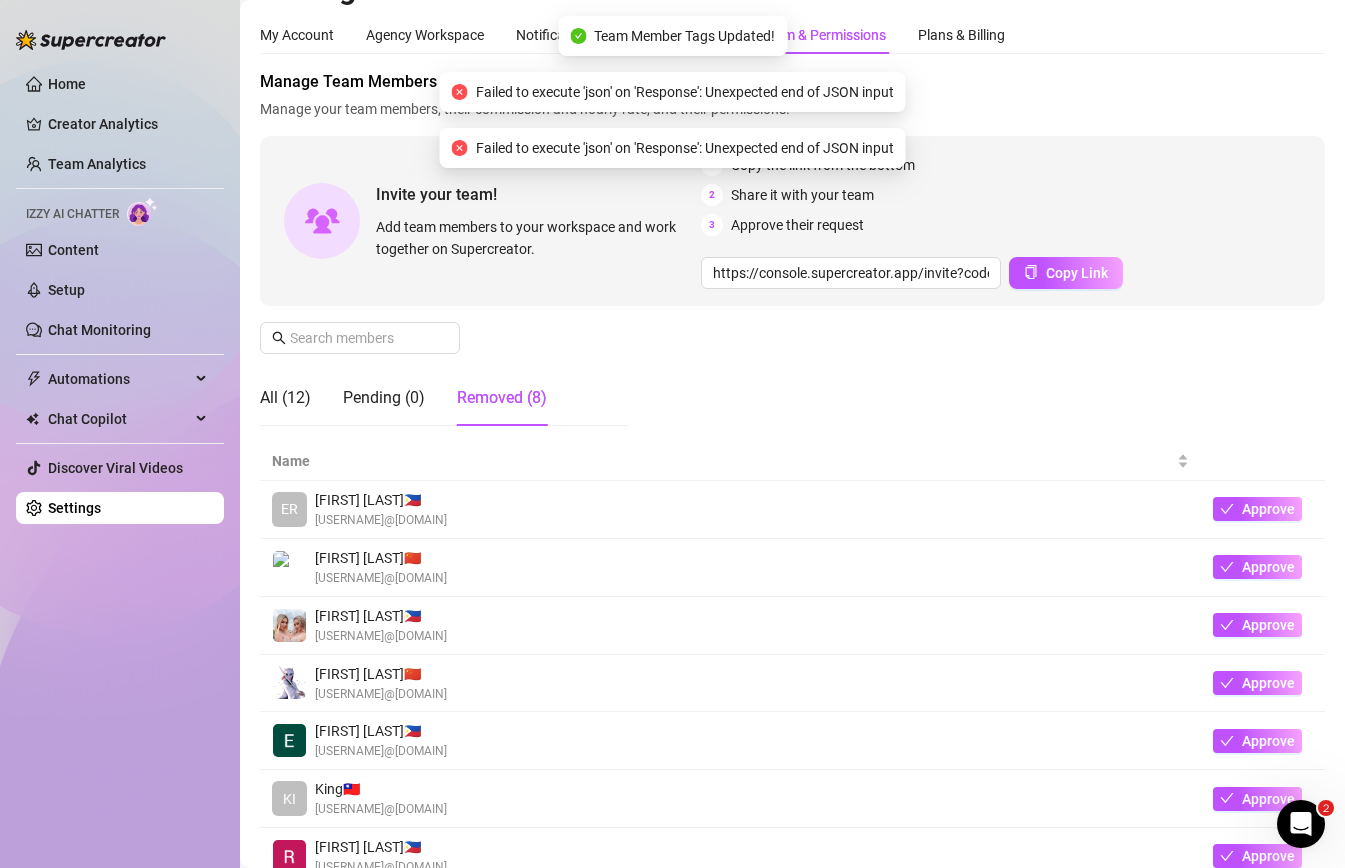 scroll, scrollTop: 0, scrollLeft: 0, axis: both 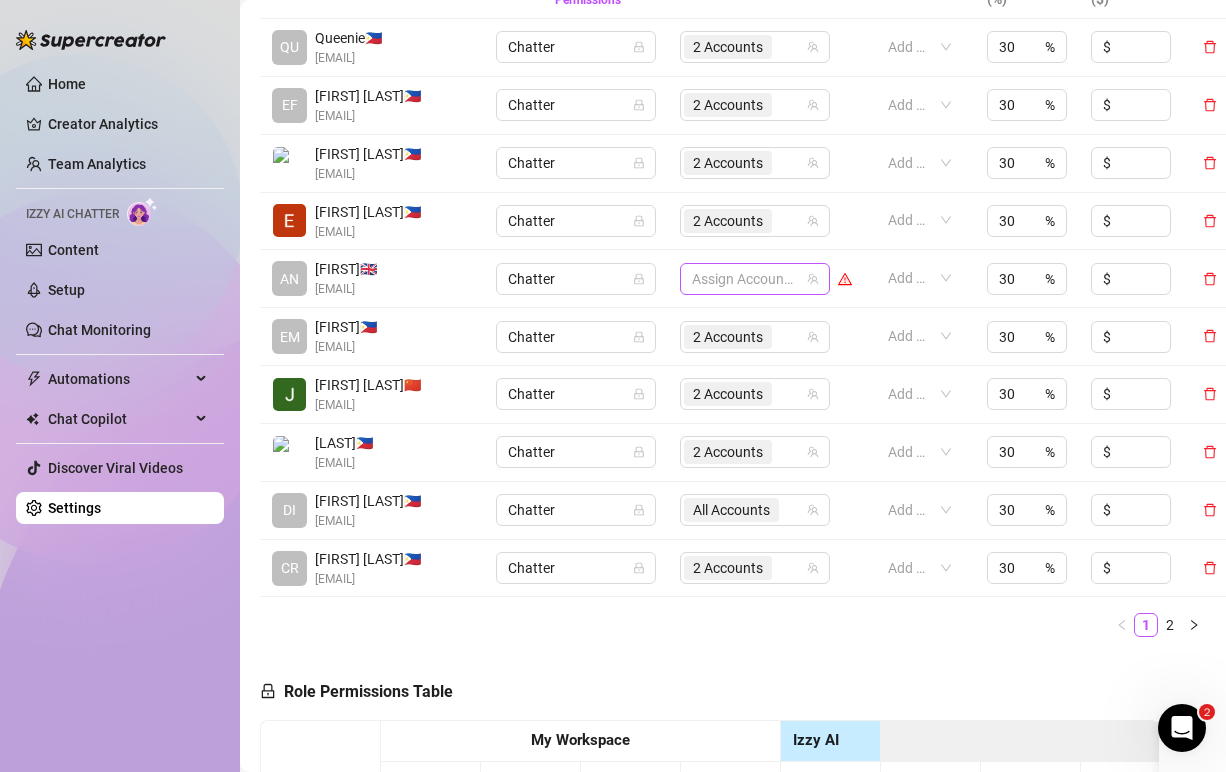 click 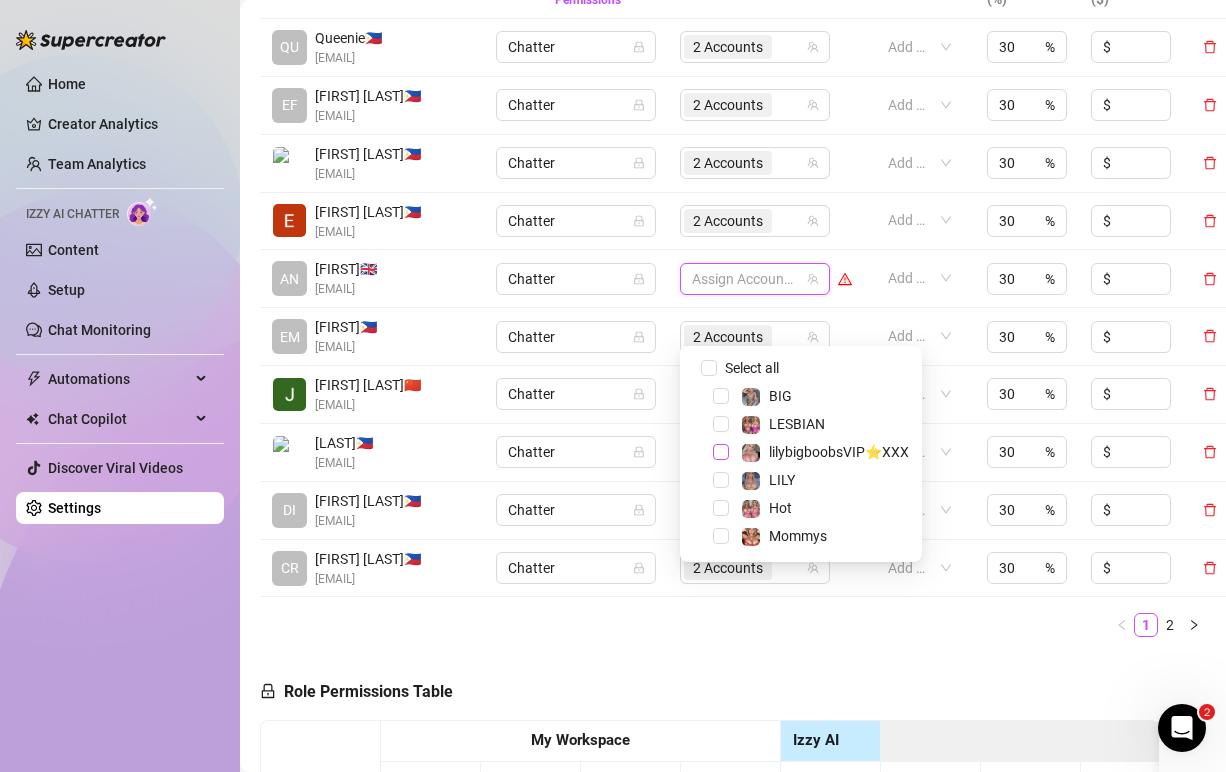 click at bounding box center (721, 452) 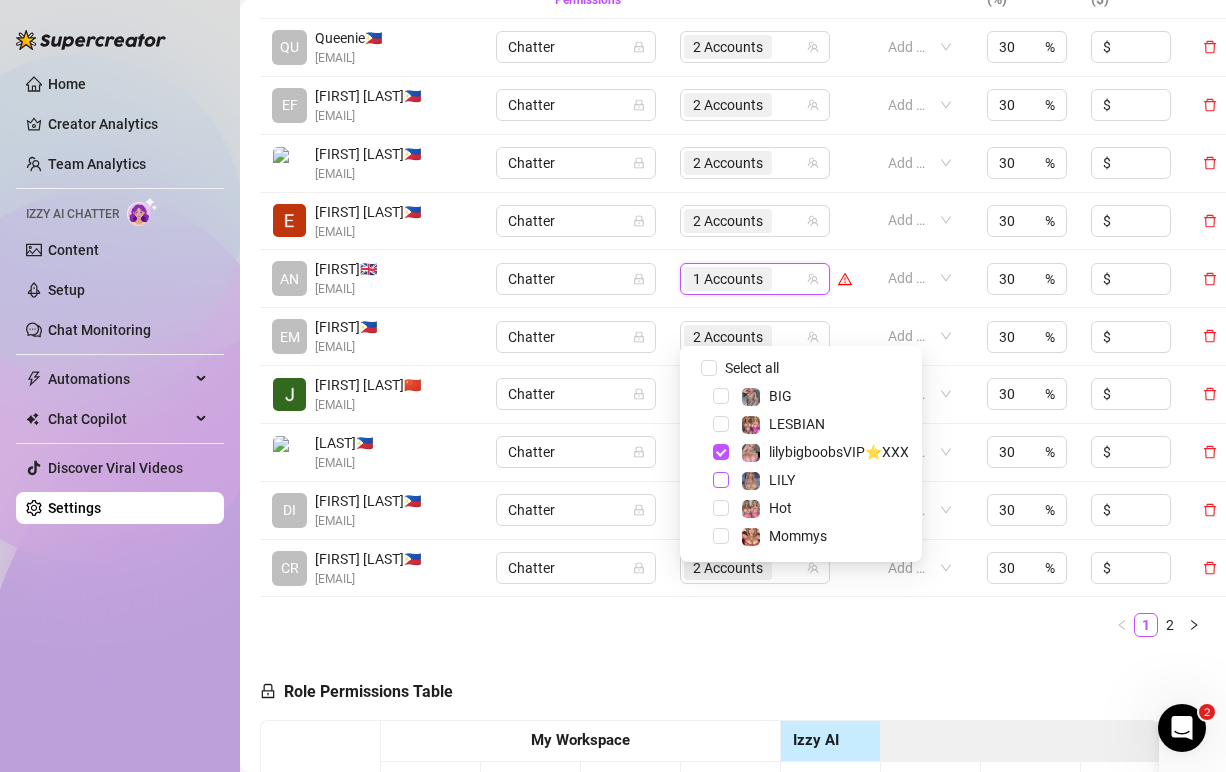 click at bounding box center (721, 480) 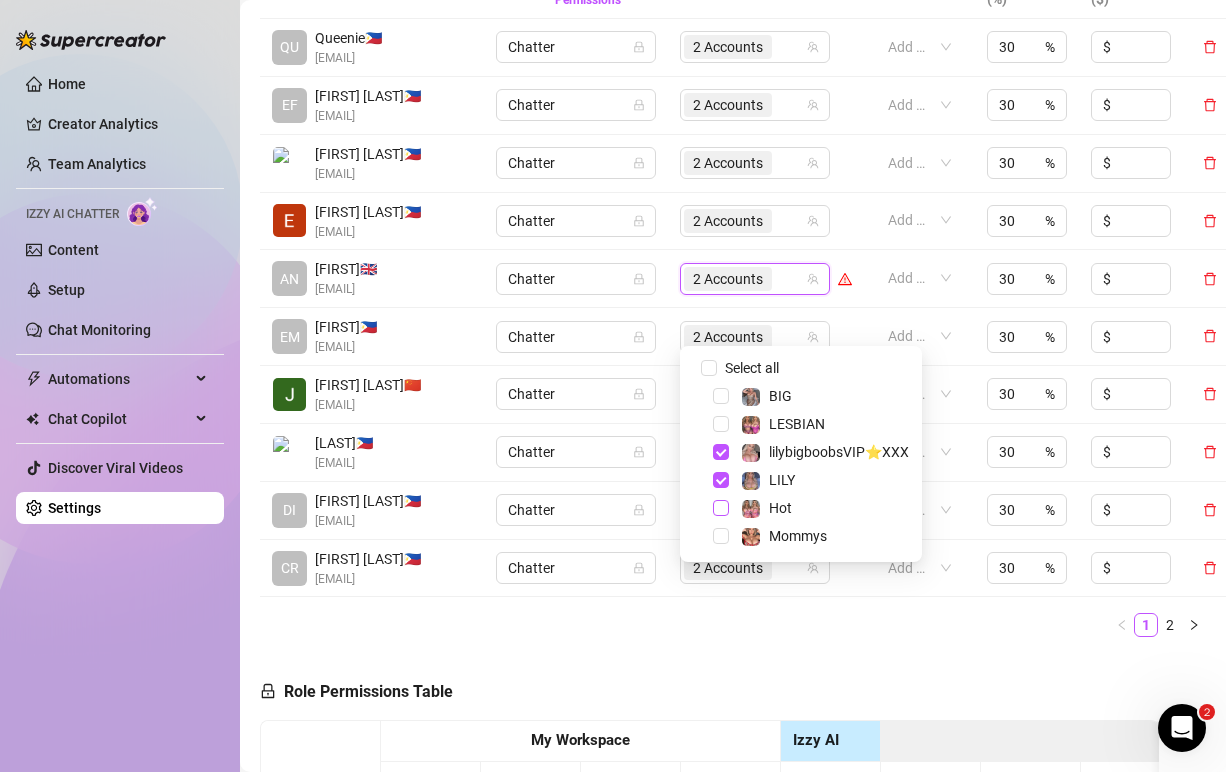 click at bounding box center (721, 508) 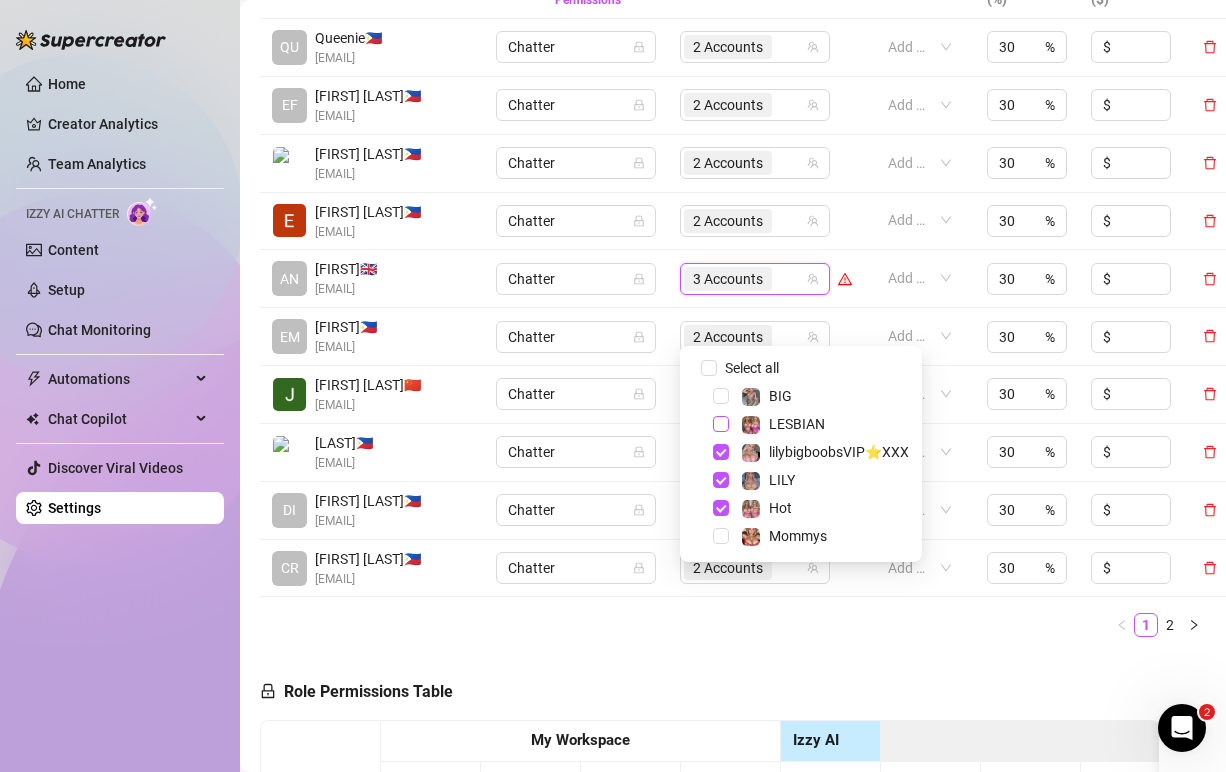 click at bounding box center (721, 424) 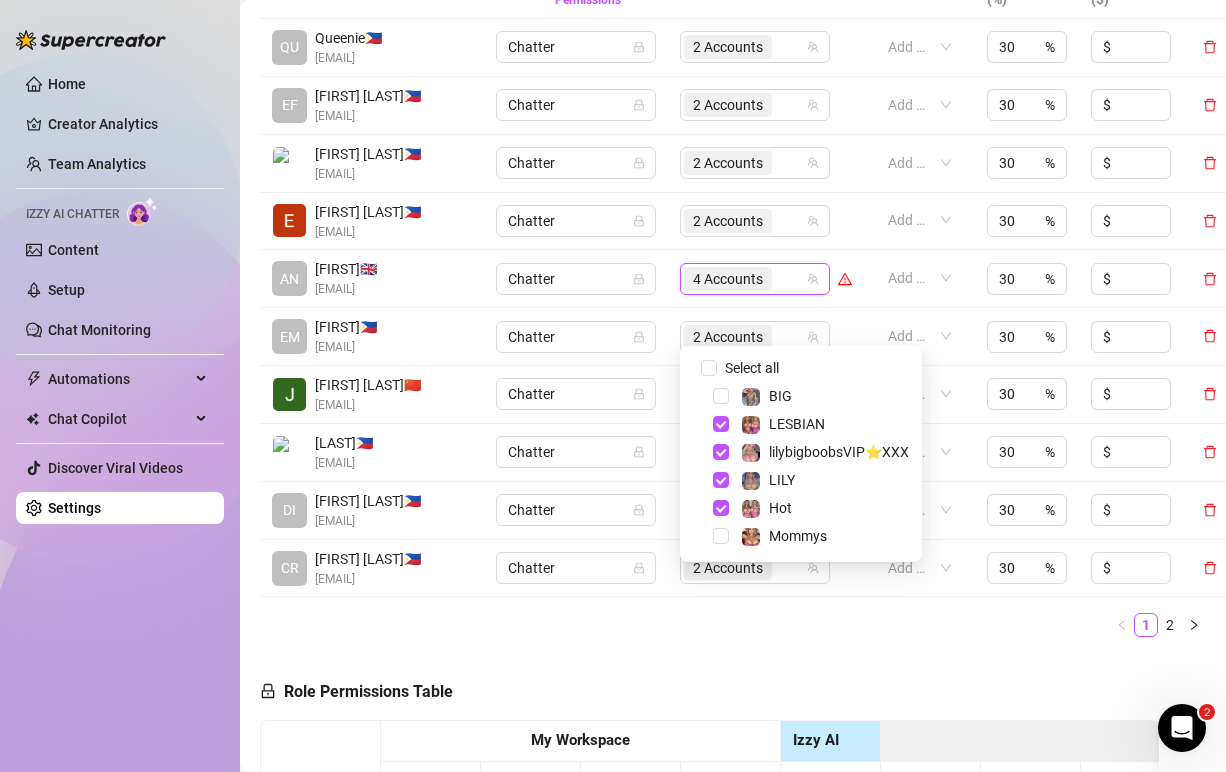click on "Add or enter new" at bounding box center [919, 279] 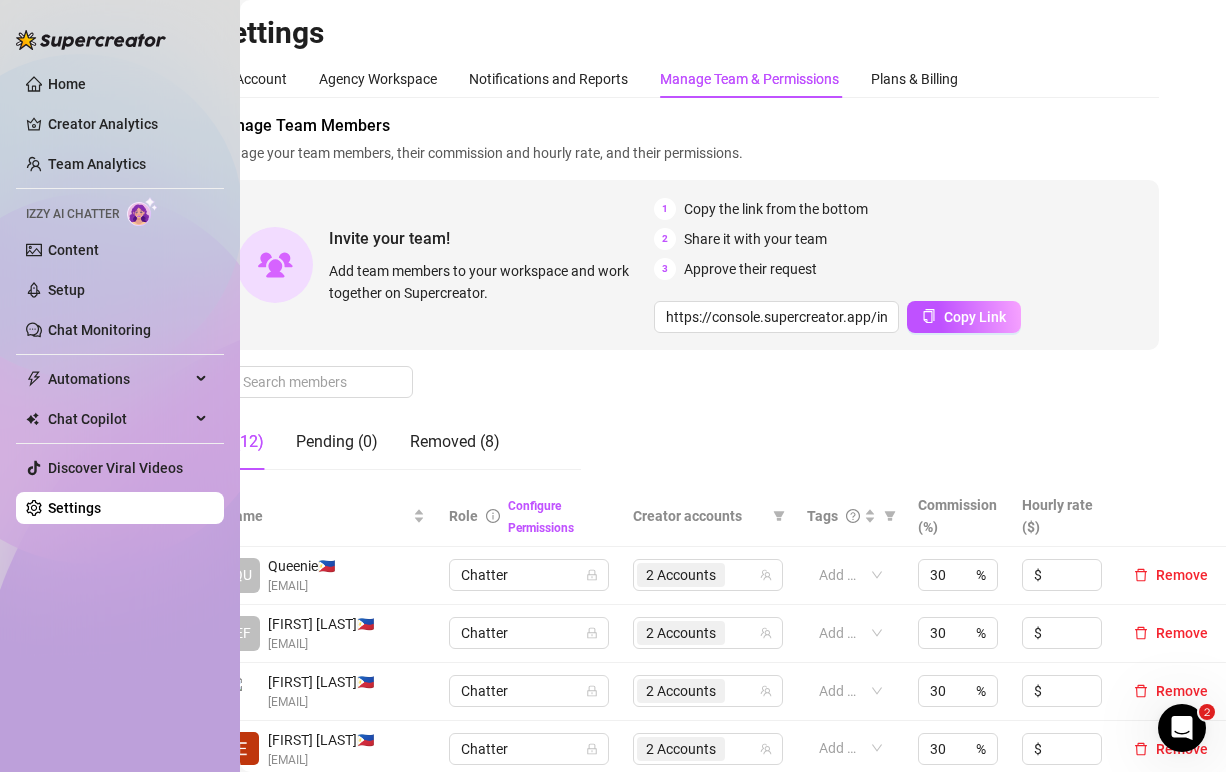 scroll, scrollTop: 0, scrollLeft: 0, axis: both 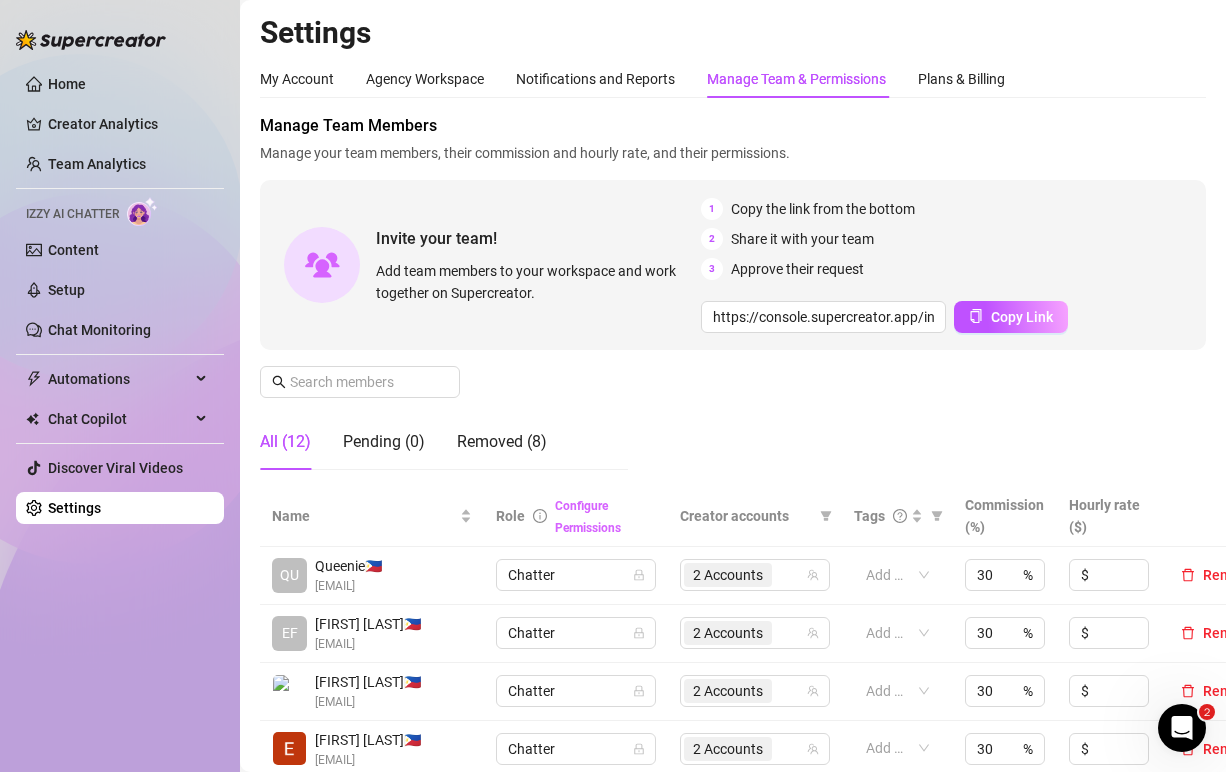click on "Configure Permissions" at bounding box center [588, 517] 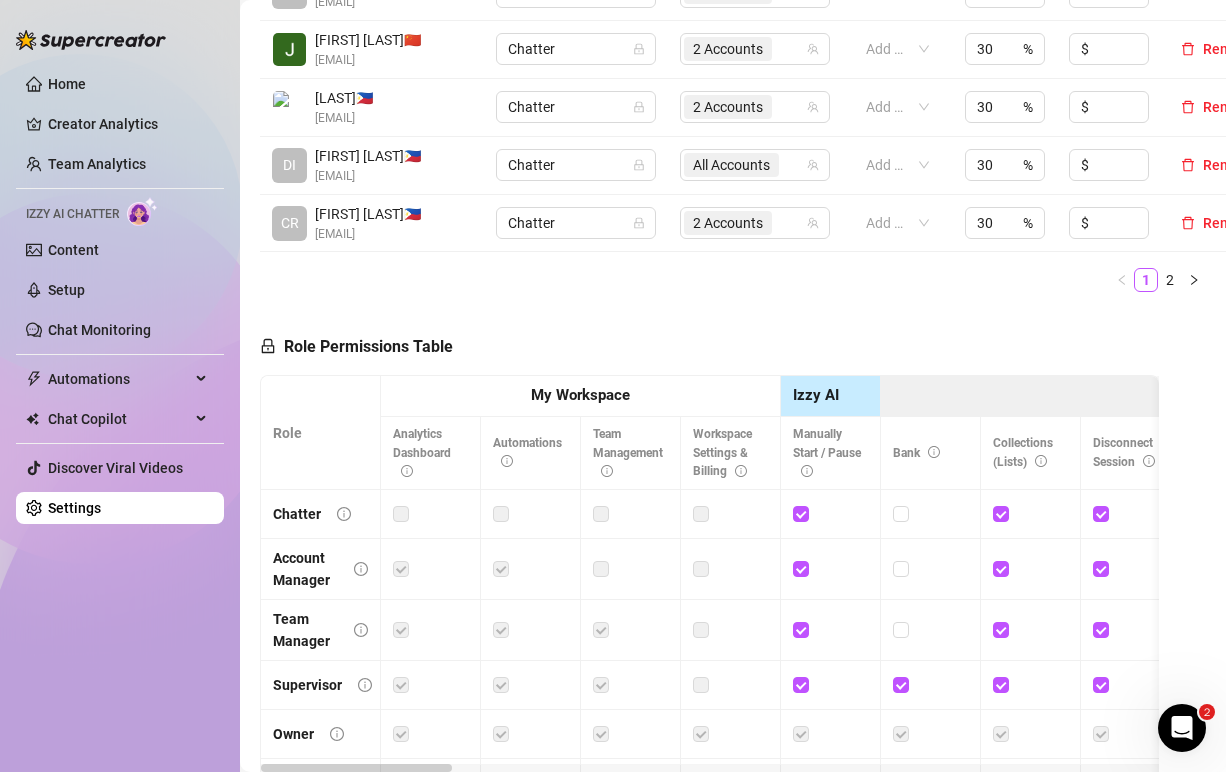 scroll, scrollTop: 1136, scrollLeft: 0, axis: vertical 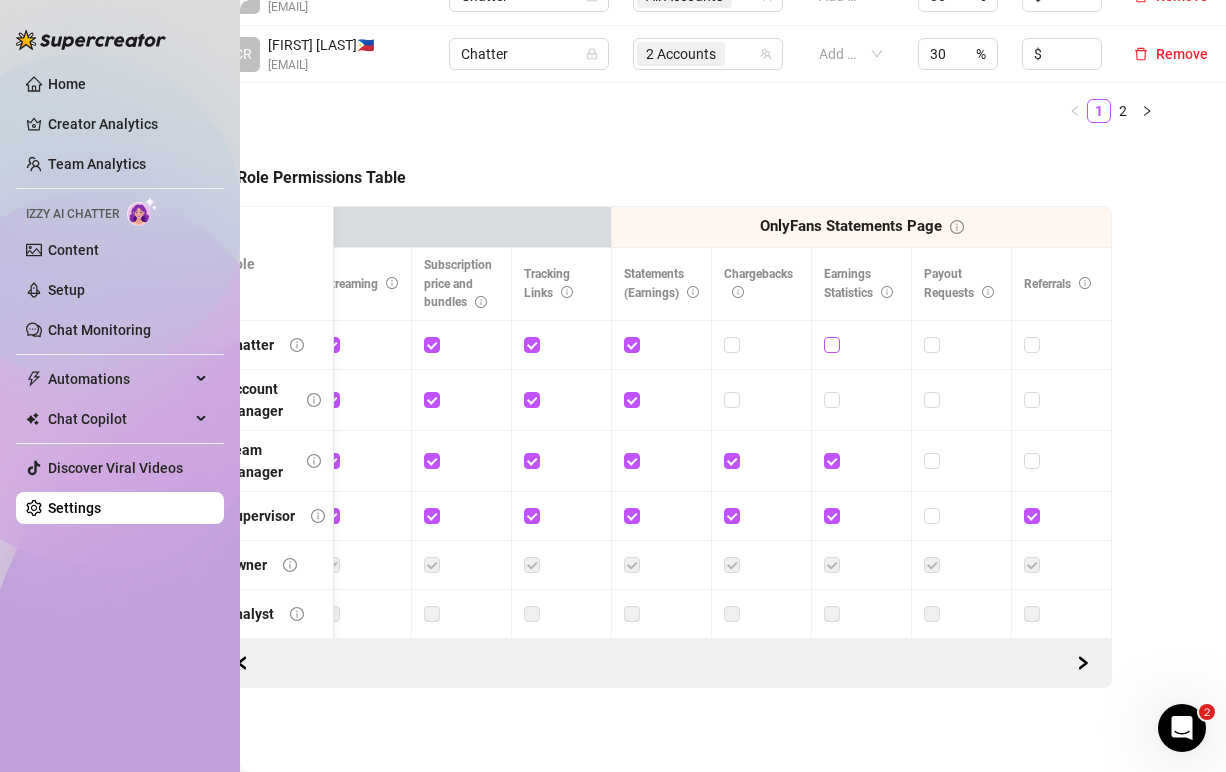 click at bounding box center (831, 344) 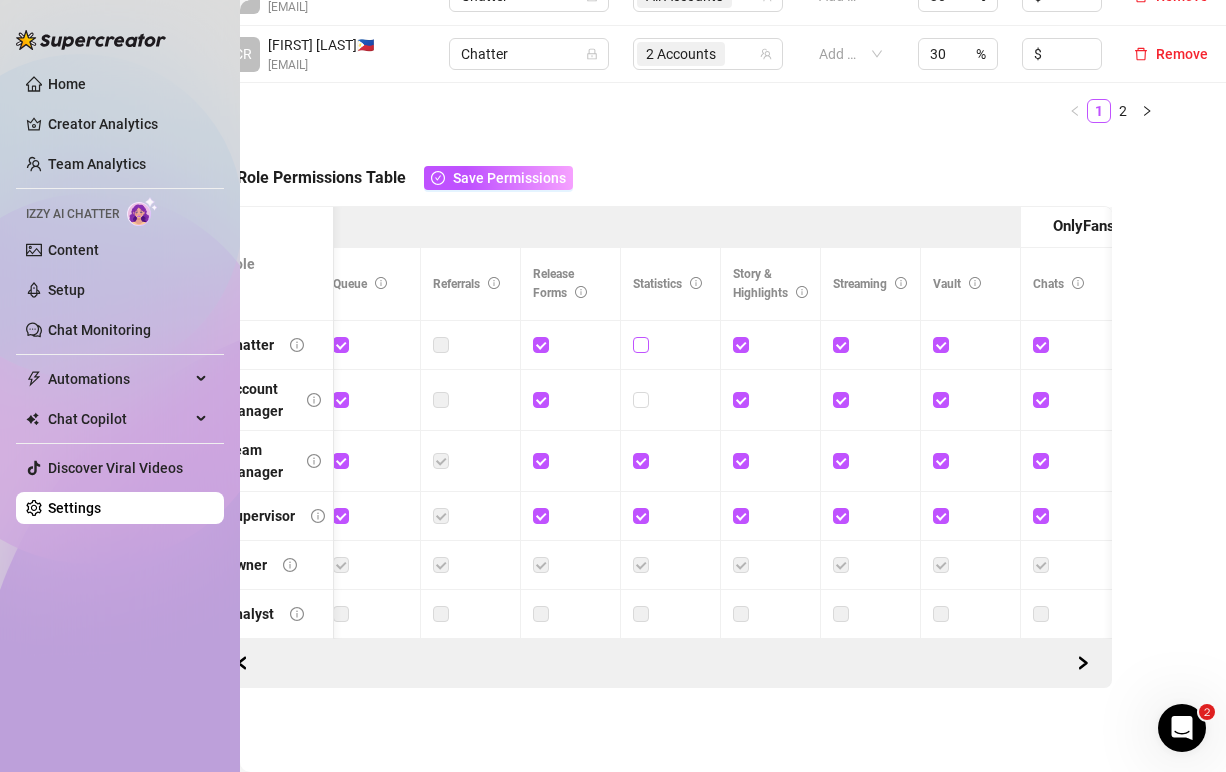 click at bounding box center (640, 344) 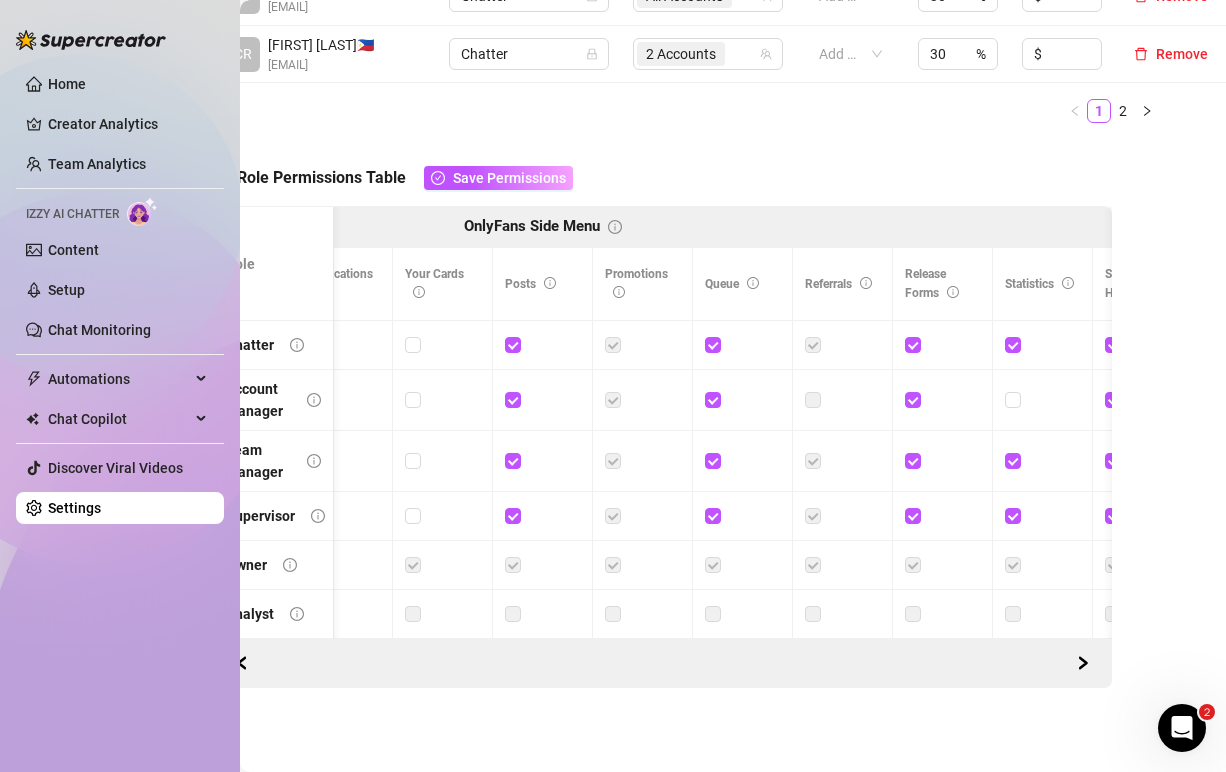 scroll, scrollTop: 1131, scrollLeft: 0, axis: vertical 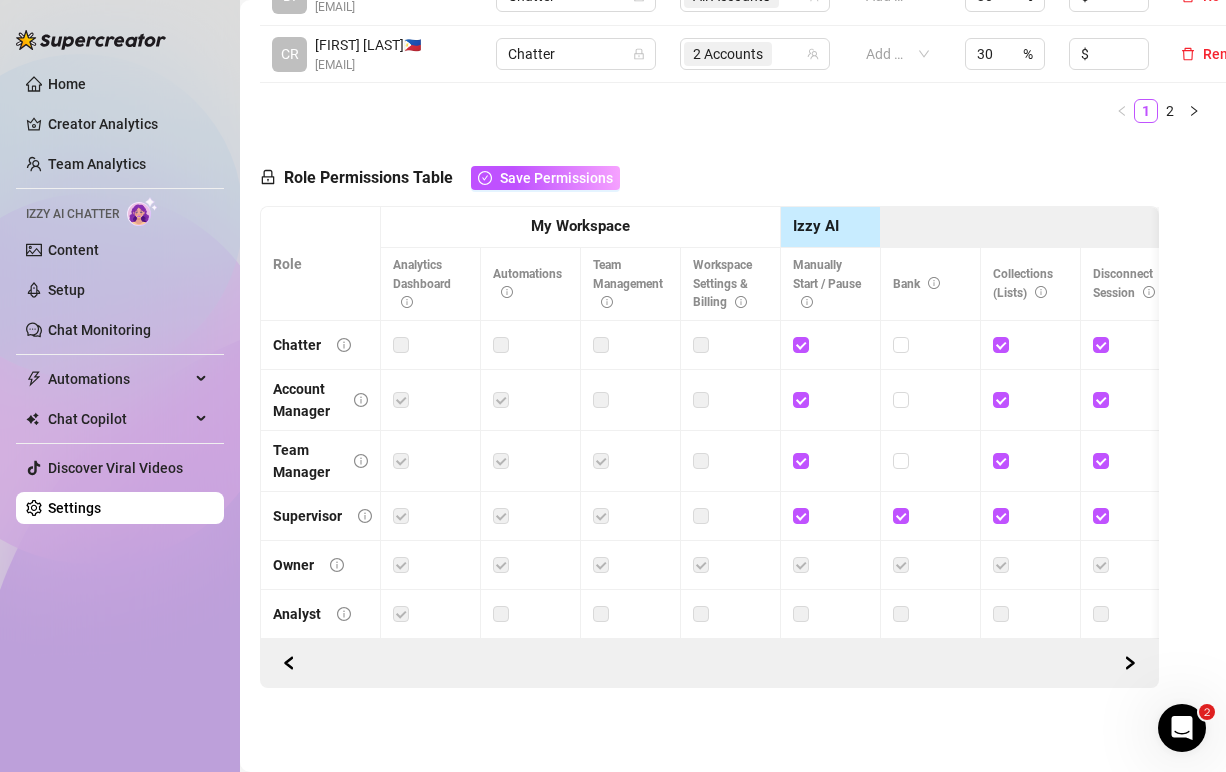 click at bounding box center [401, 345] 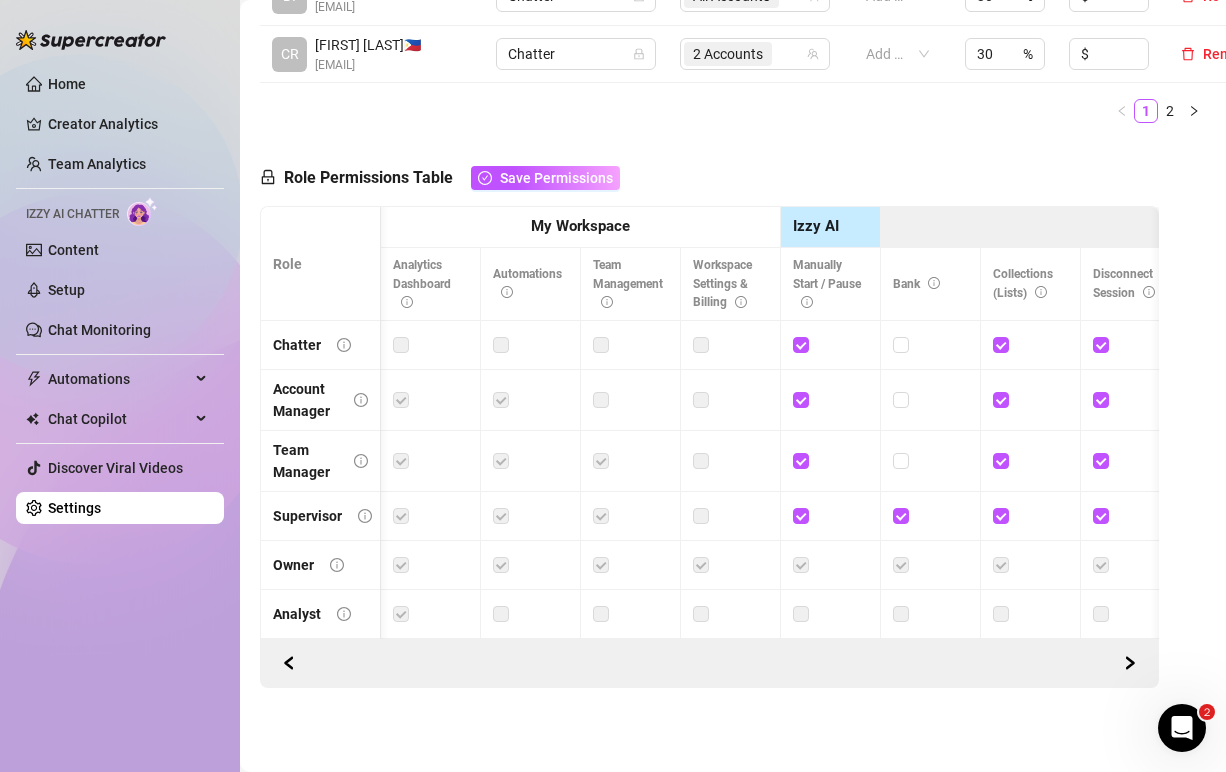 scroll, scrollTop: 0, scrollLeft: 165, axis: horizontal 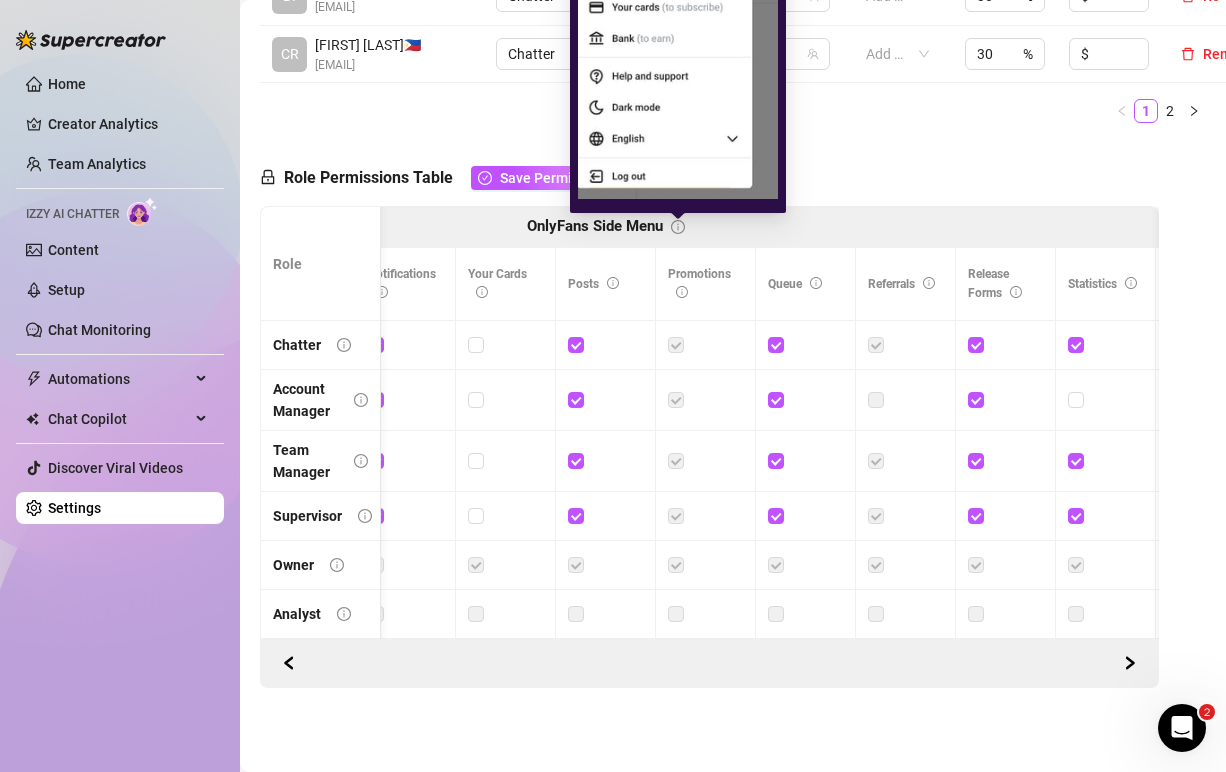 click 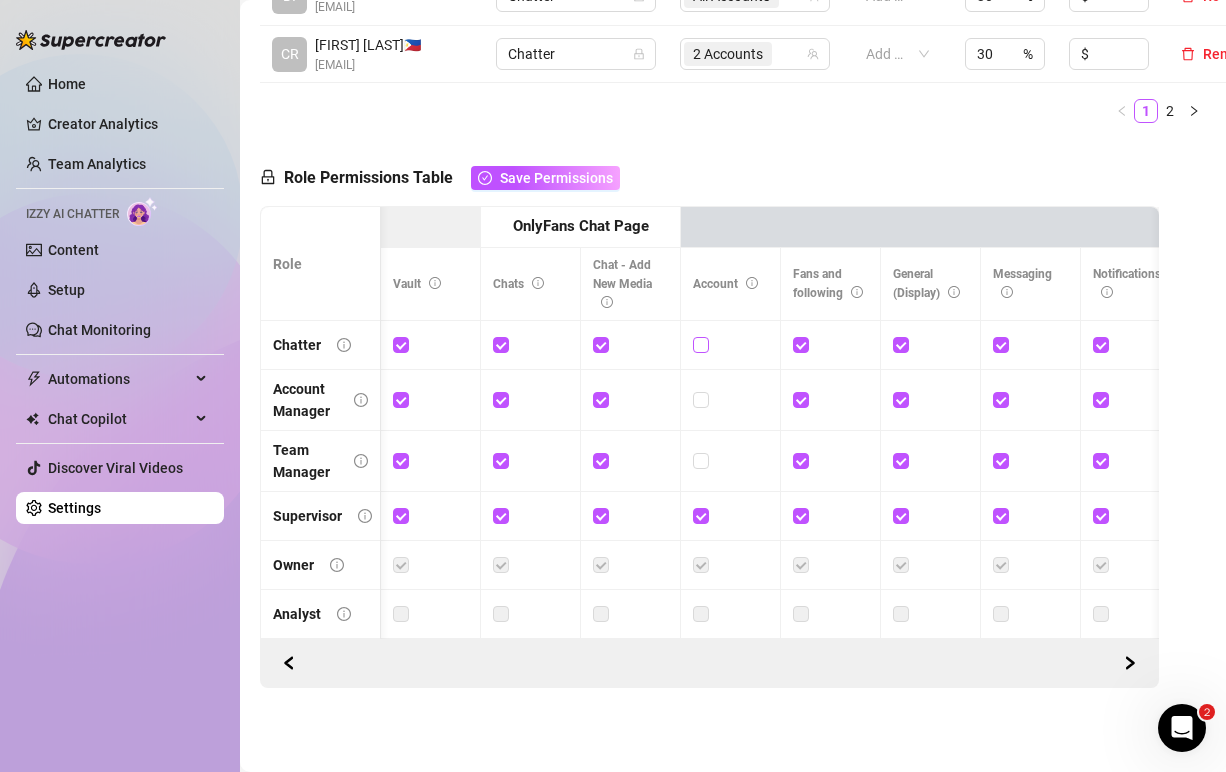 click at bounding box center [700, 344] 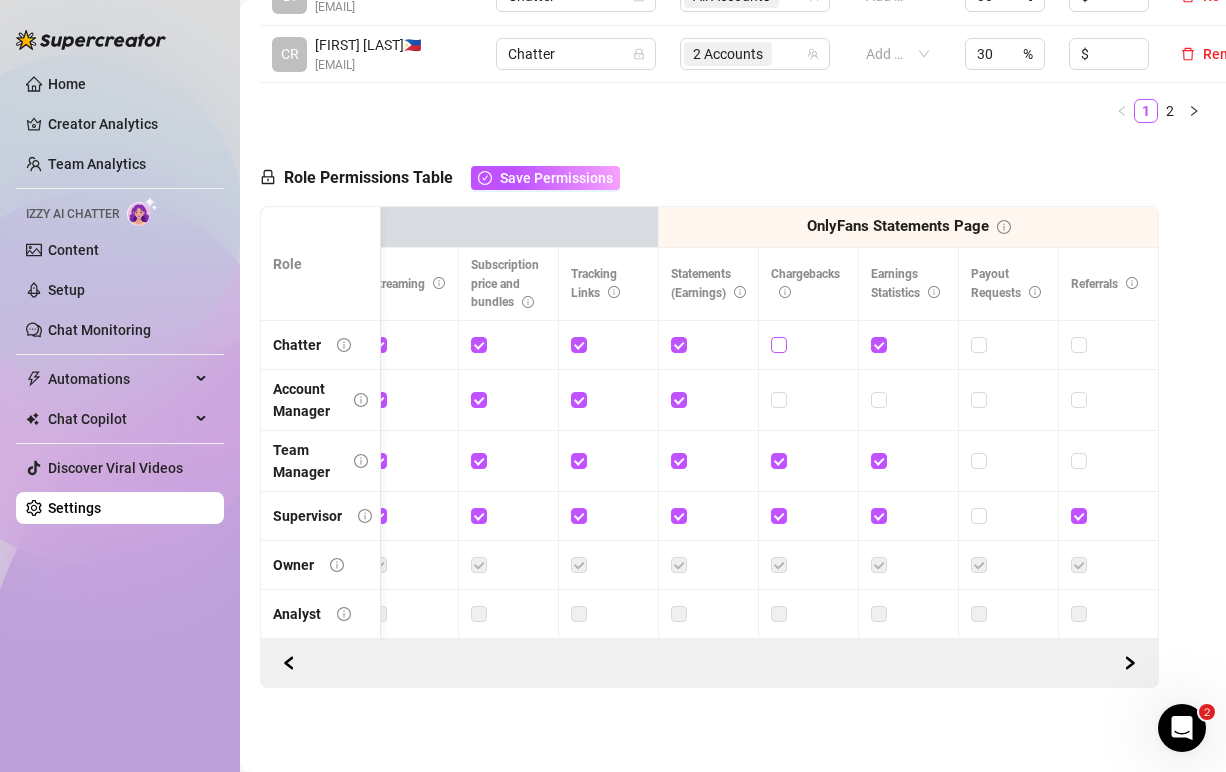 click at bounding box center (778, 344) 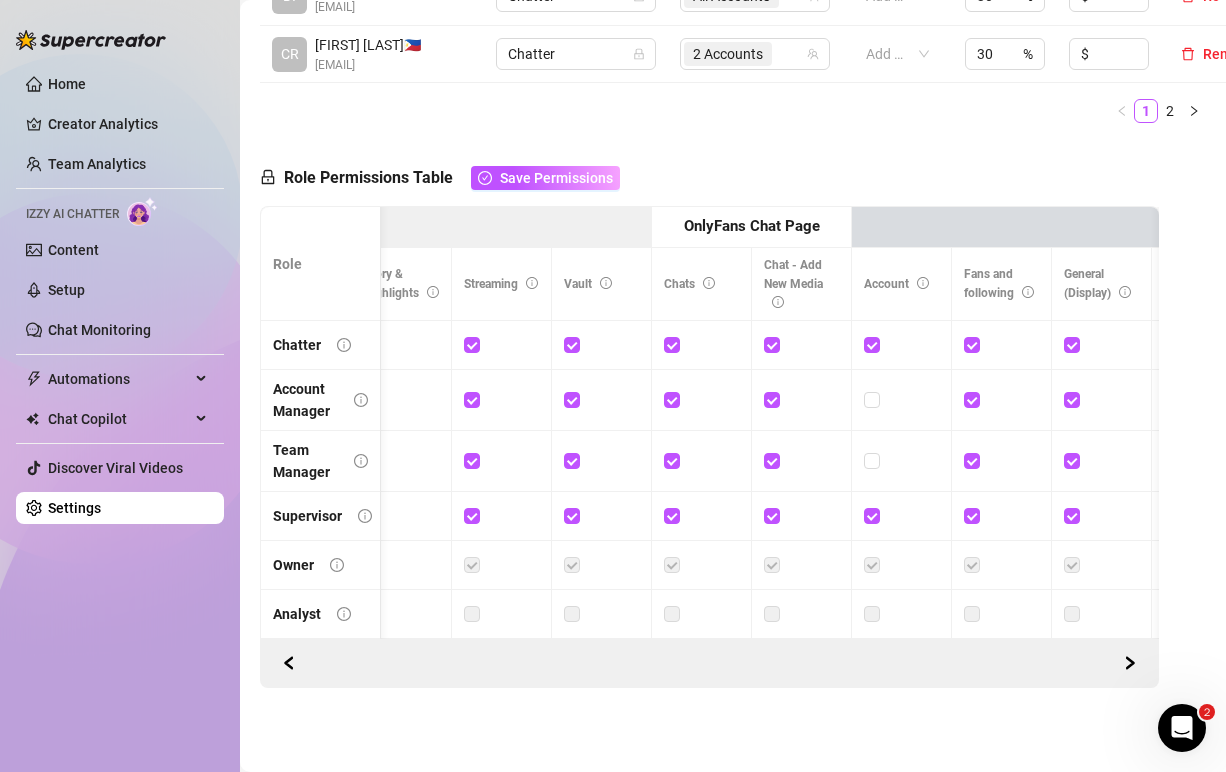 scroll, scrollTop: 0, scrollLeft: 1324, axis: horizontal 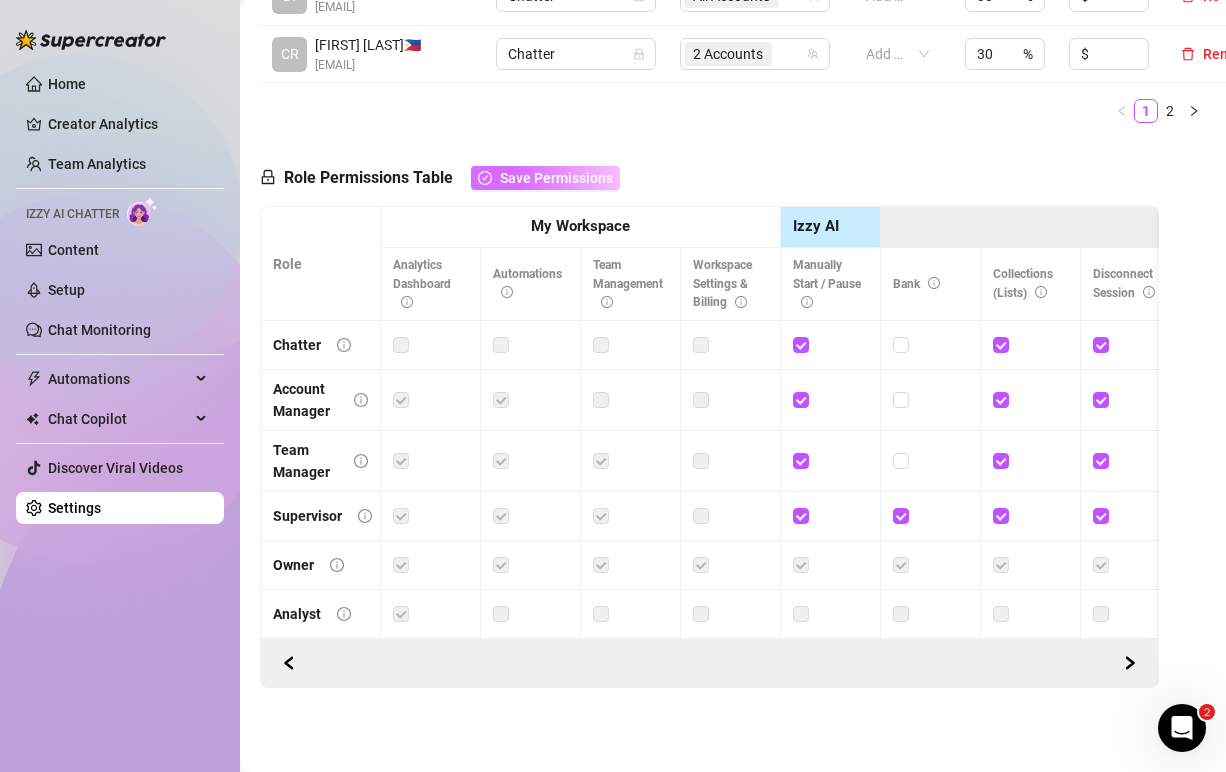 click on "Save Permissions" at bounding box center [556, 178] 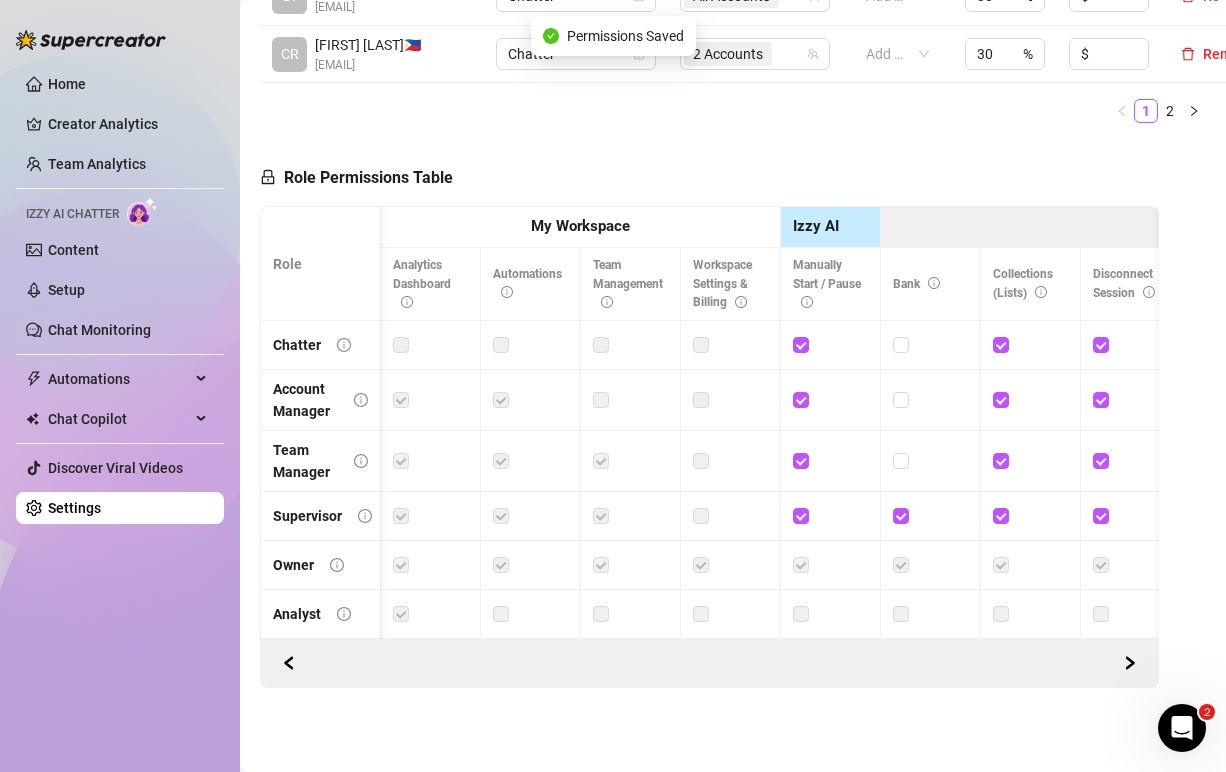 scroll, scrollTop: 0, scrollLeft: 848, axis: horizontal 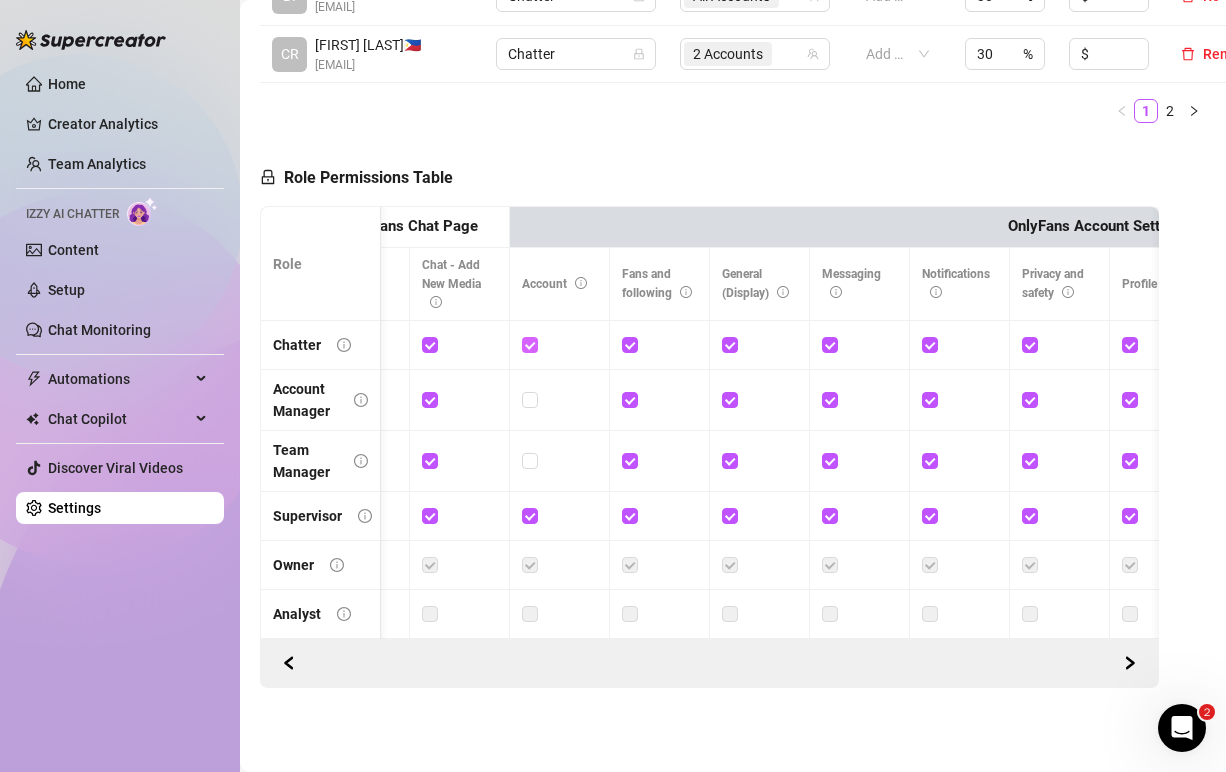 click at bounding box center [529, 344] 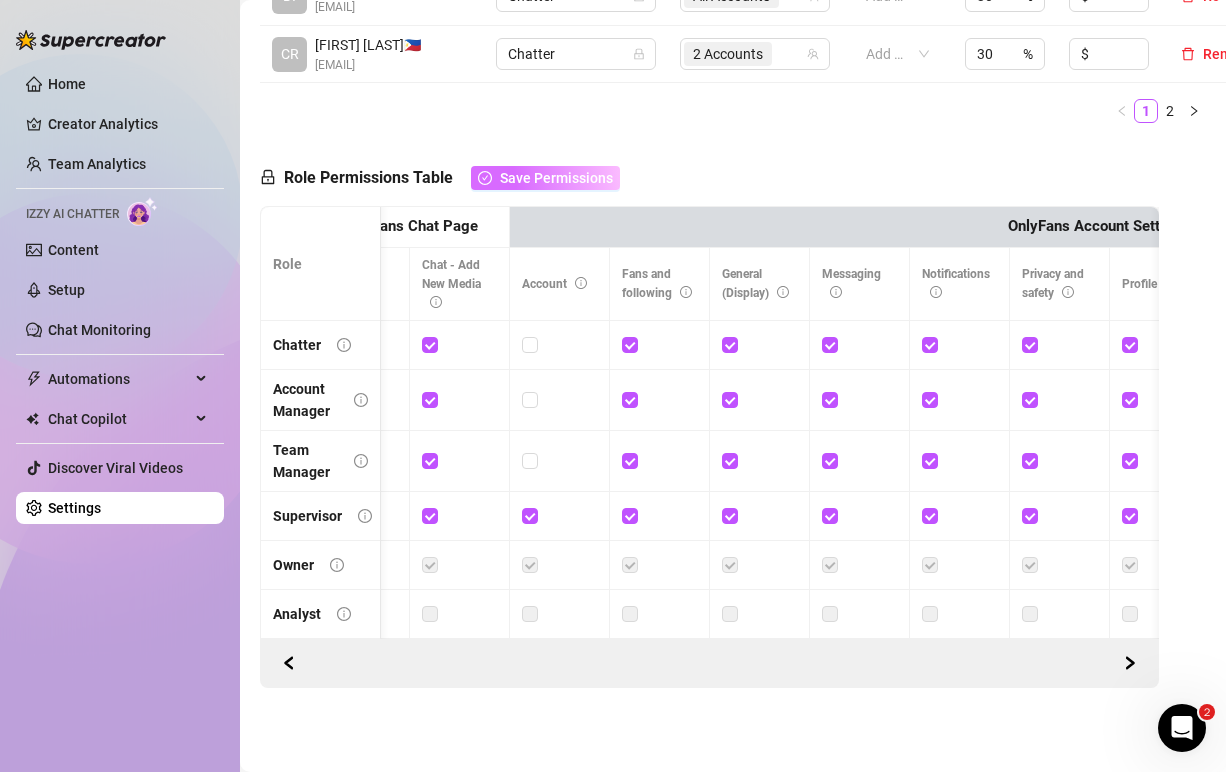 click on "Save Permissions" at bounding box center [556, 178] 